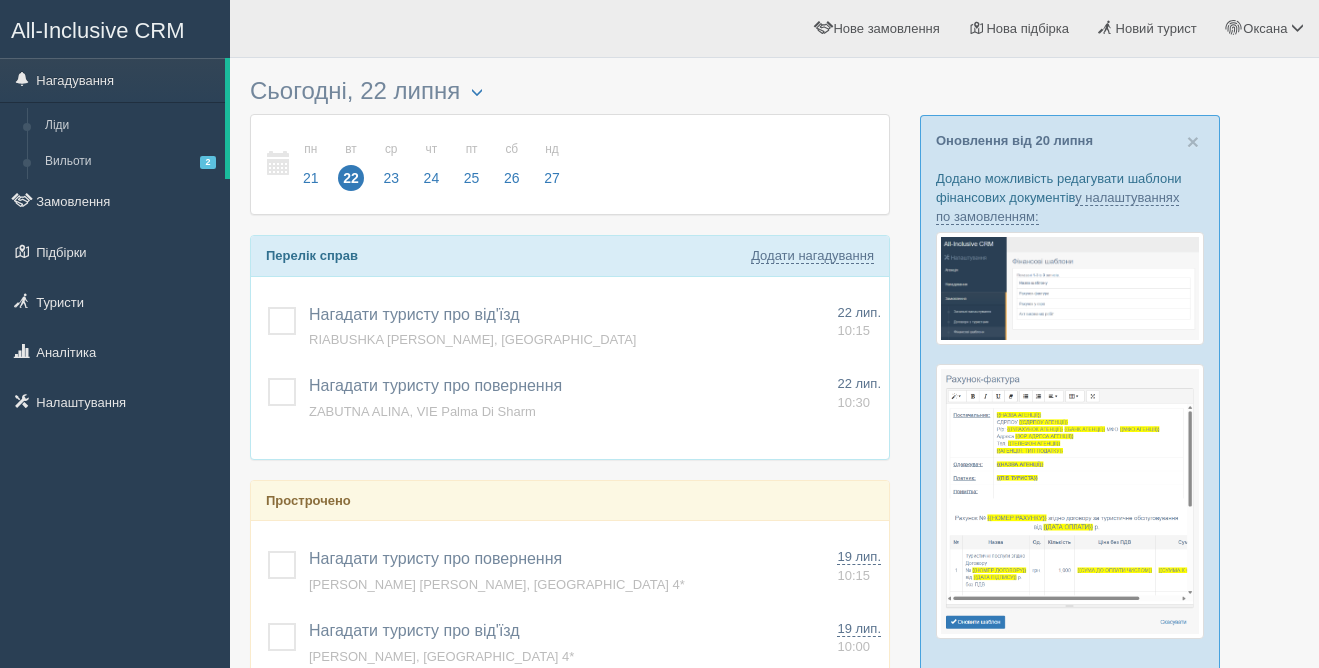 scroll, scrollTop: 0, scrollLeft: 0, axis: both 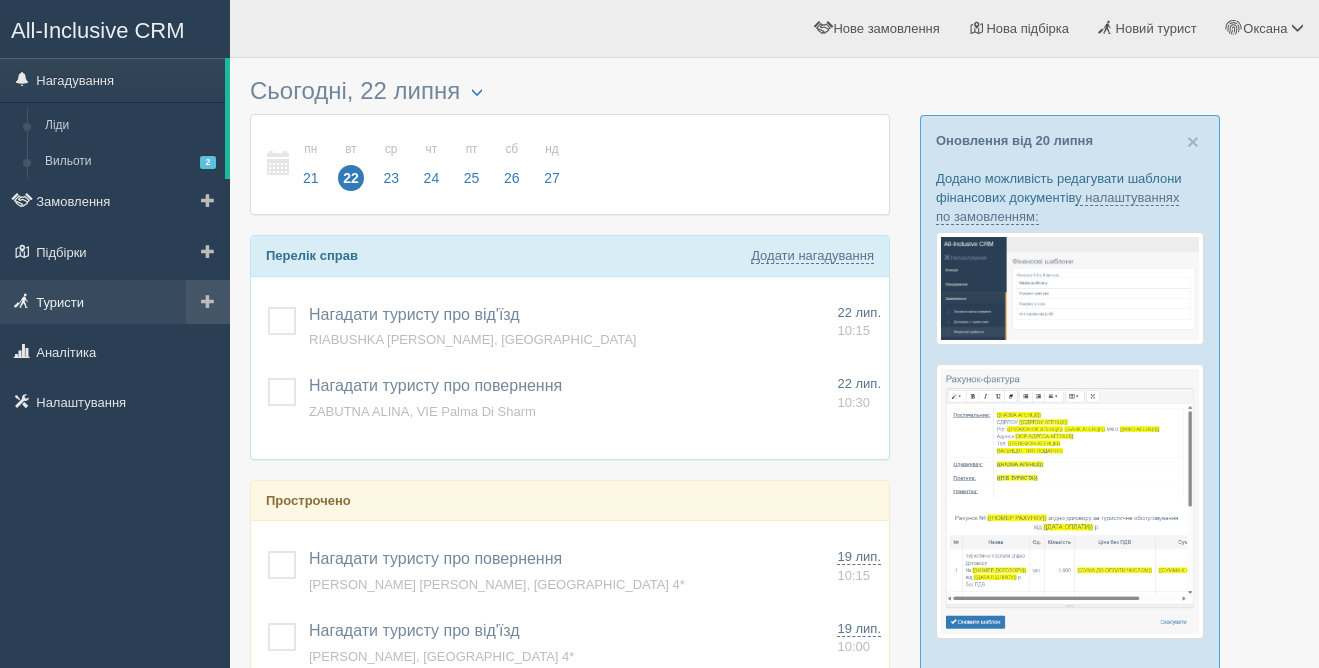 click on "Туристи" at bounding box center [115, 302] 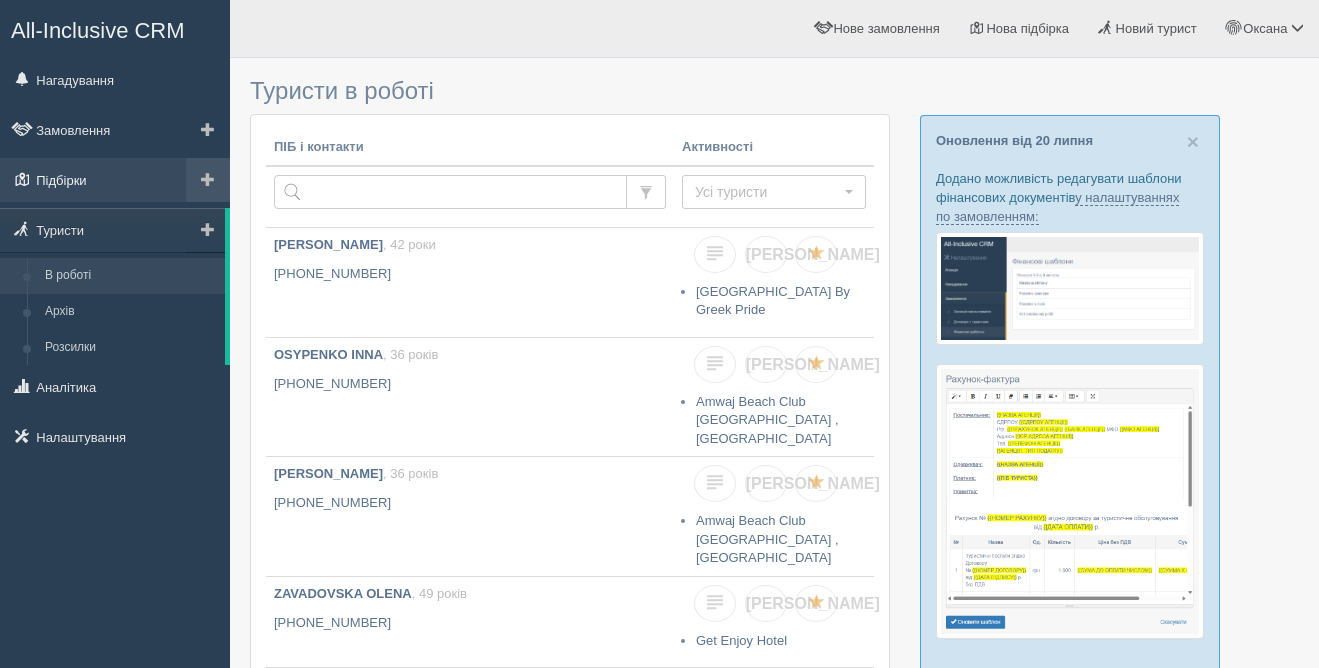 scroll, scrollTop: 0, scrollLeft: 0, axis: both 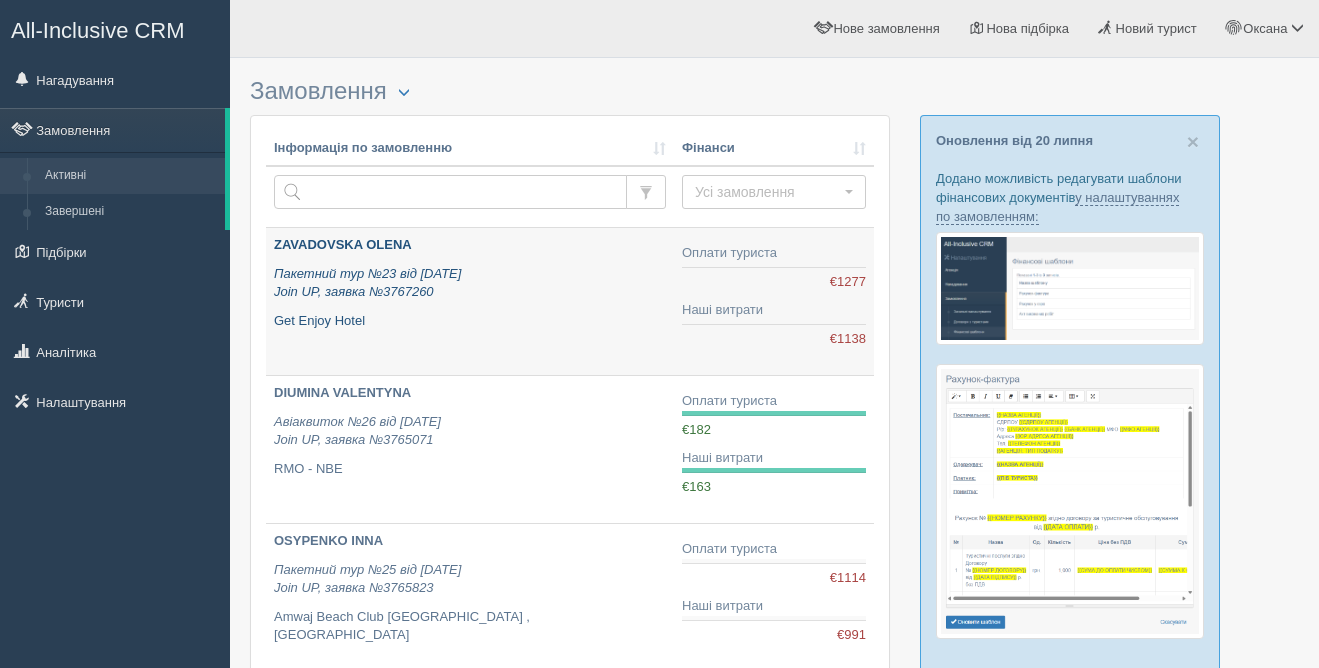 click on "ZAVADOVSKA OLENA
Пакетний тур №23 від 22.07.2025
Join UP, заявка №3767260
Get Enjoy Hotel" at bounding box center (470, 283) 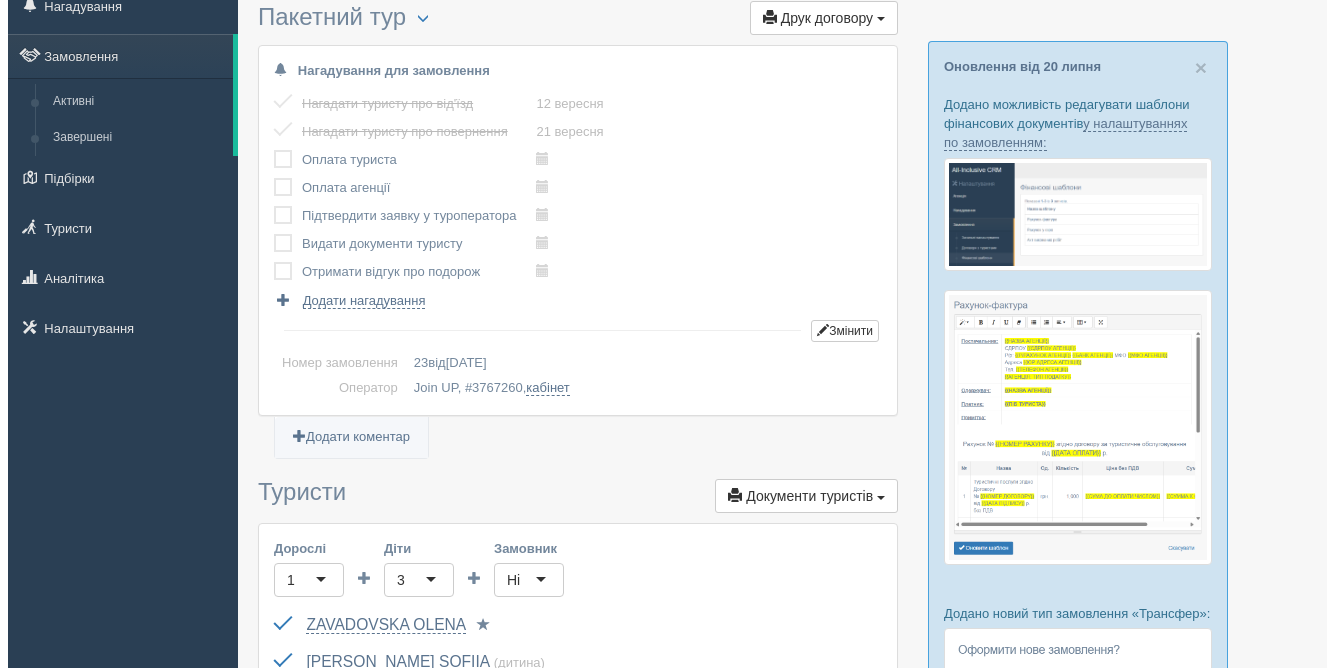 scroll, scrollTop: 0, scrollLeft: 0, axis: both 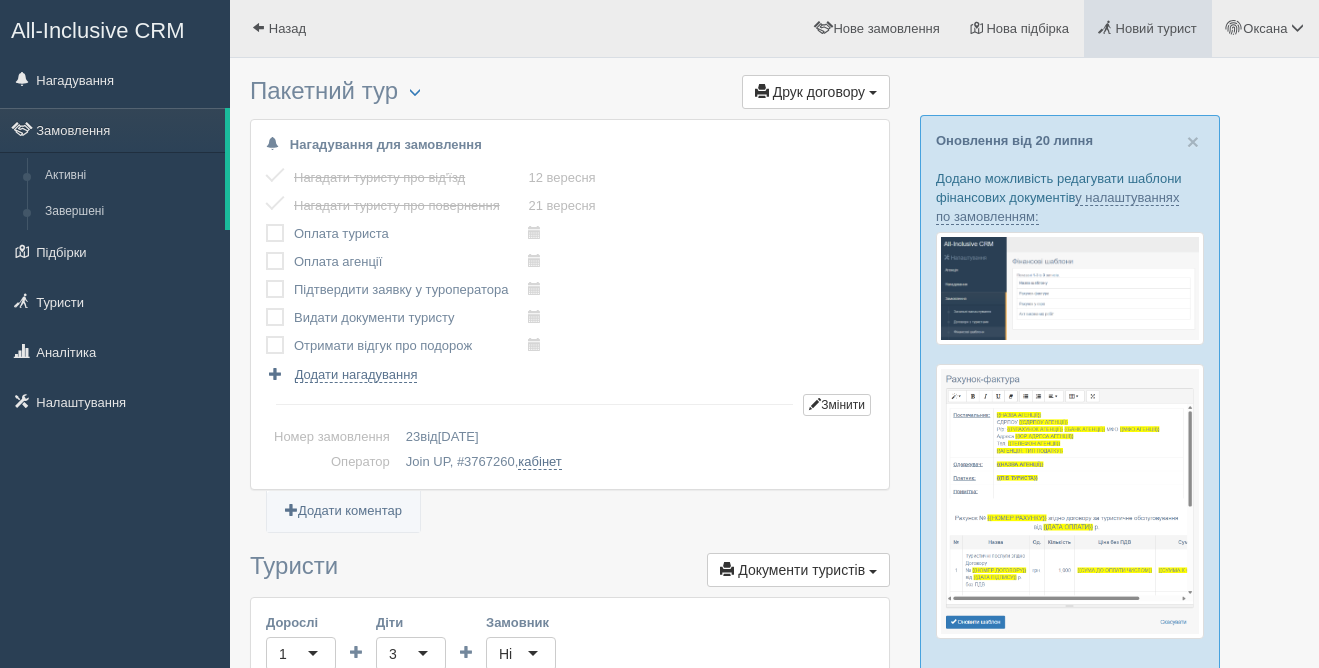 click on "Новий турист" at bounding box center [1156, 28] 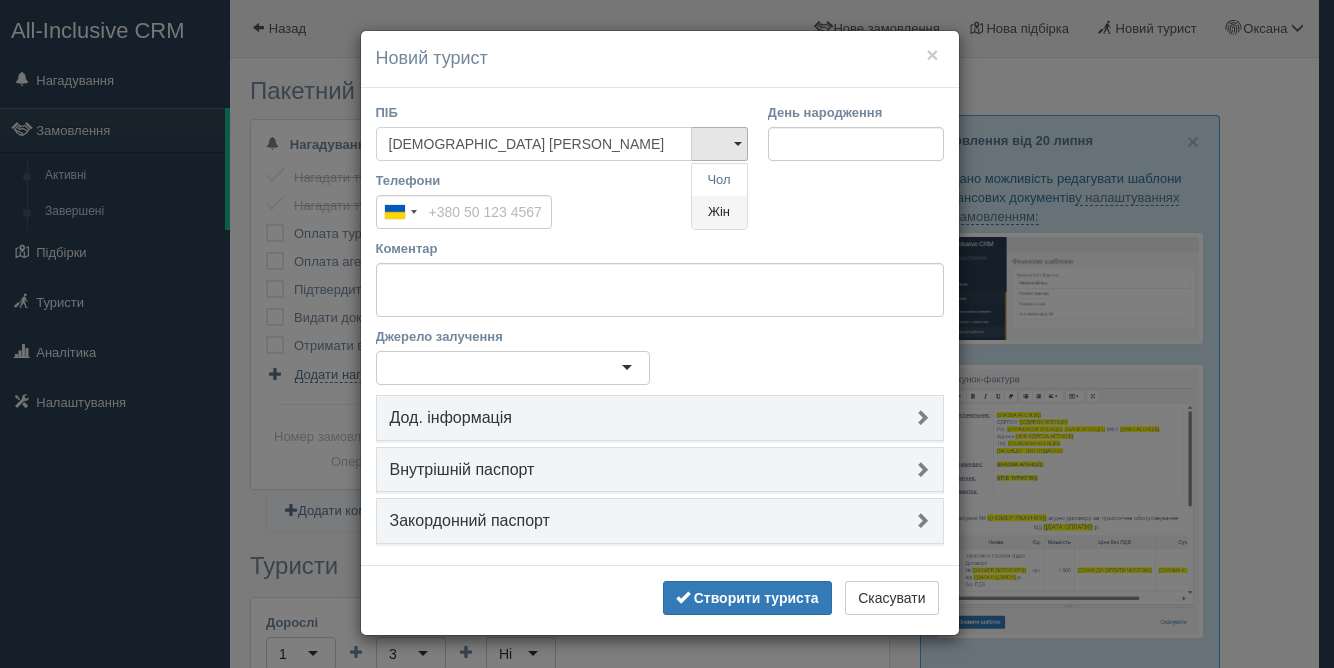 type on "БІБЛІЙ АЛІНА" 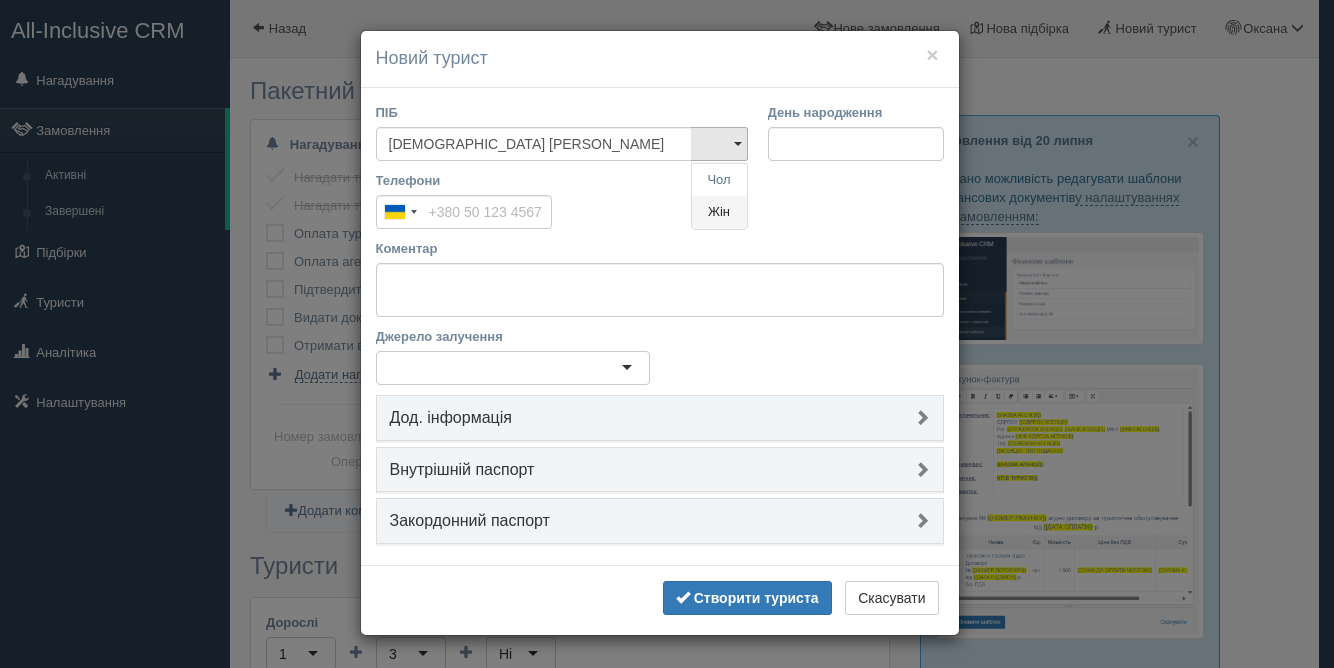 click on "Жін" at bounding box center [719, 212] 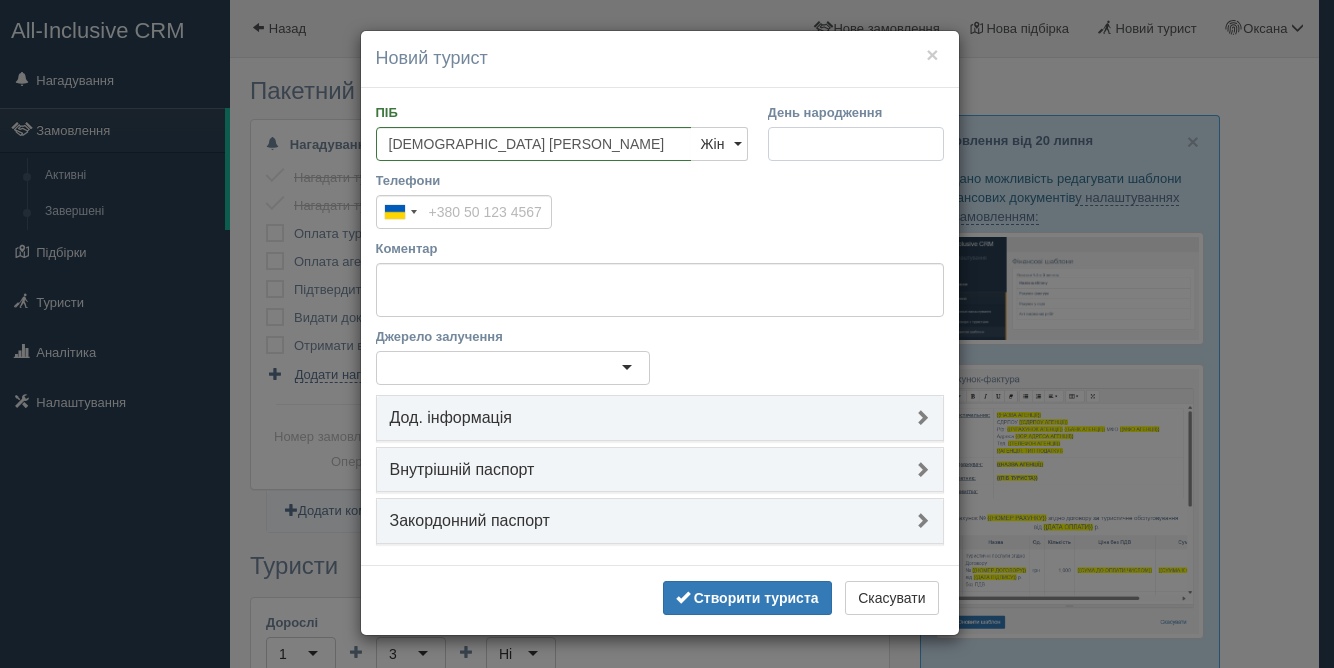 click on "День народження" at bounding box center (856, 144) 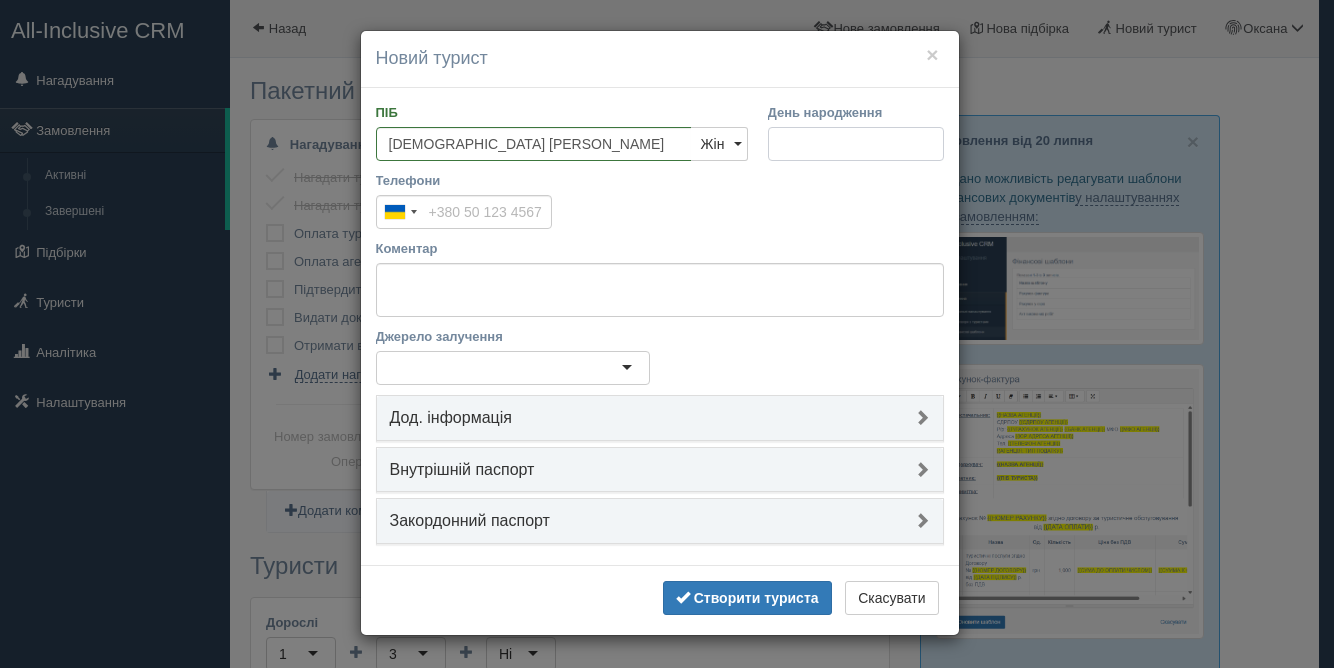 type on "2д.мм.рррр" 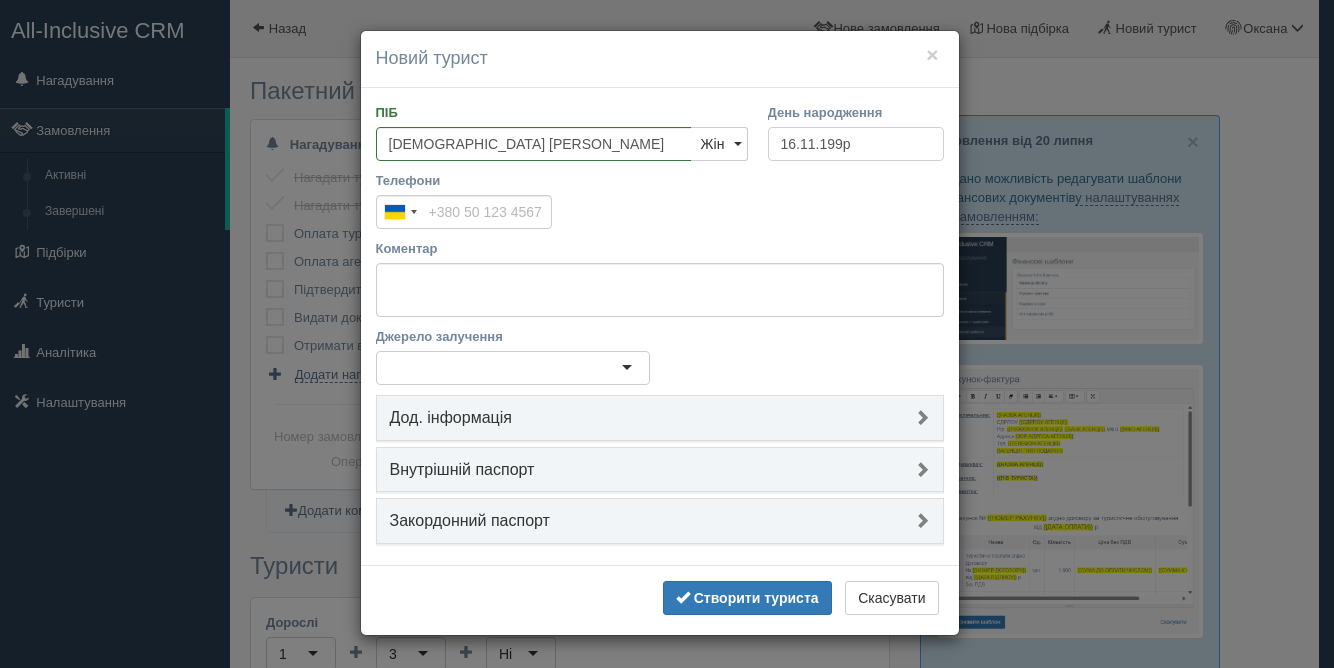 type on "16.11.1991" 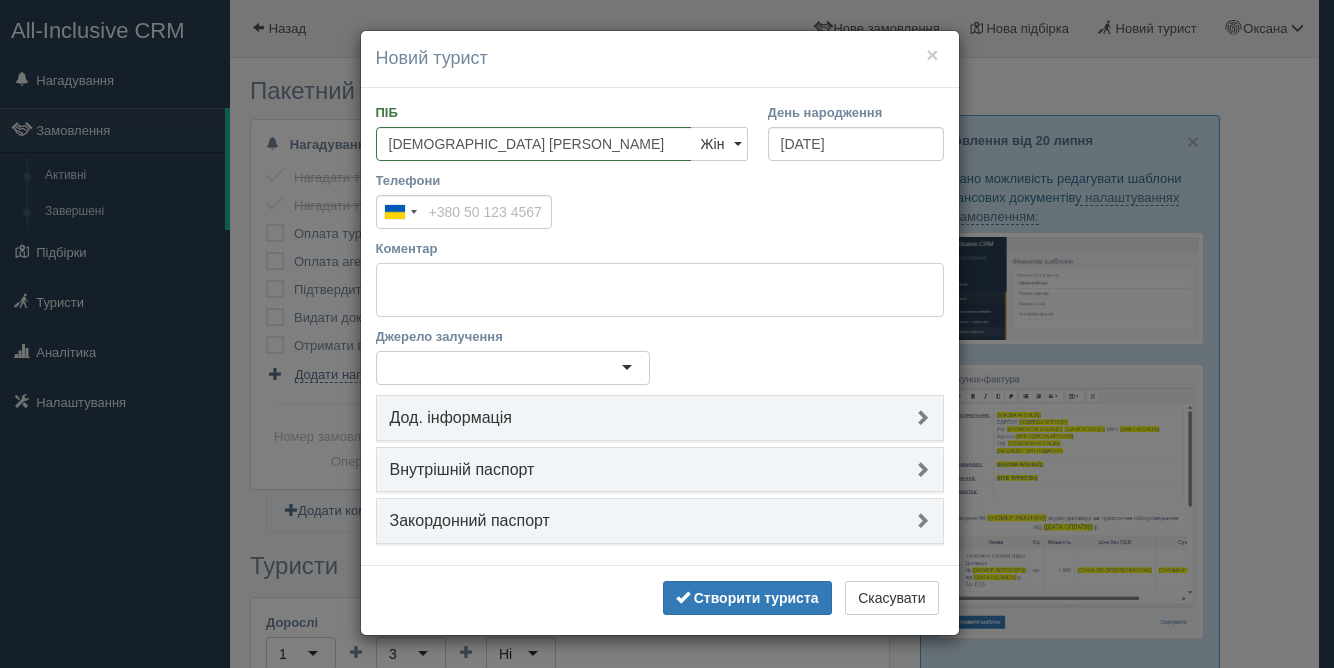 click on "Коментар" at bounding box center (660, 290) 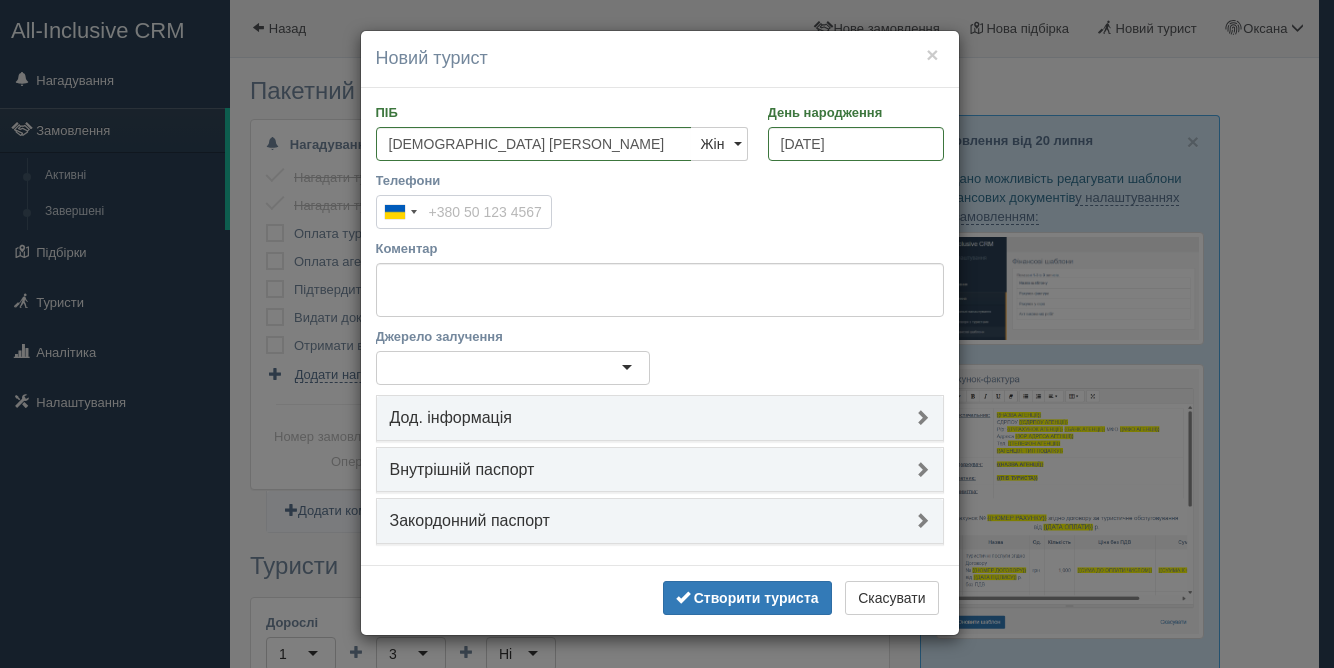 click on "Телефони" at bounding box center (464, 212) 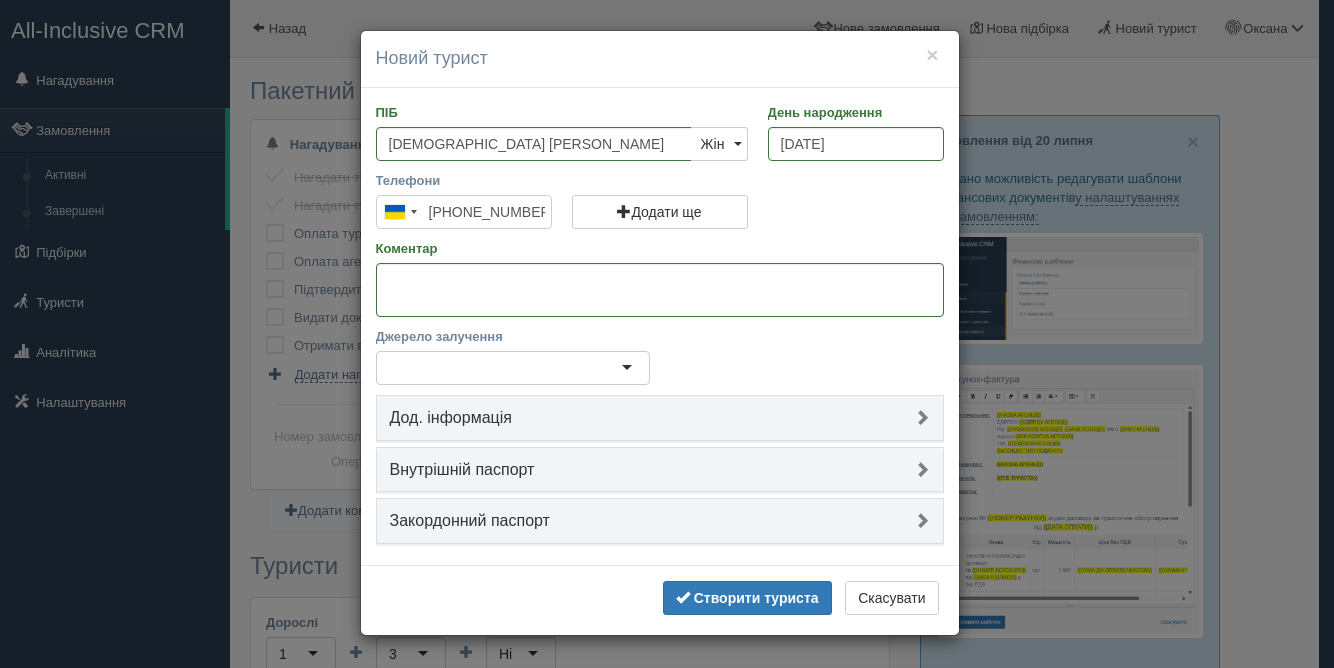 scroll, scrollTop: 0, scrollLeft: 0, axis: both 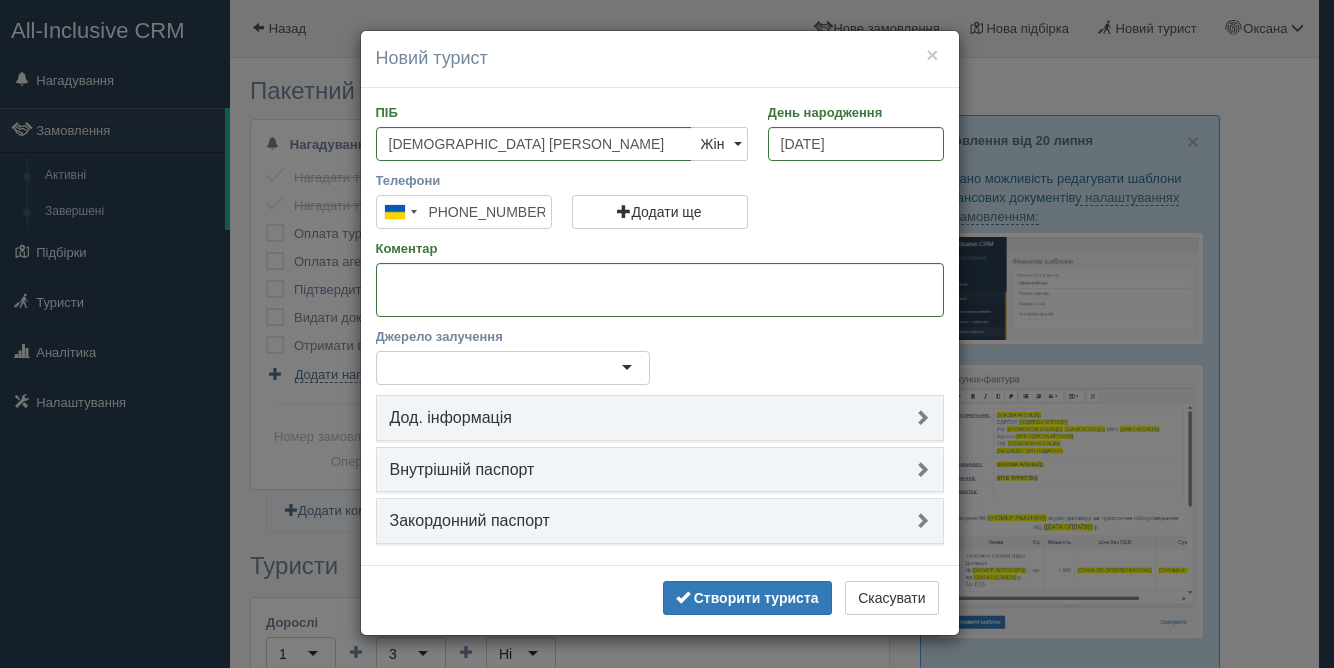type on "+380 96 167 0068" 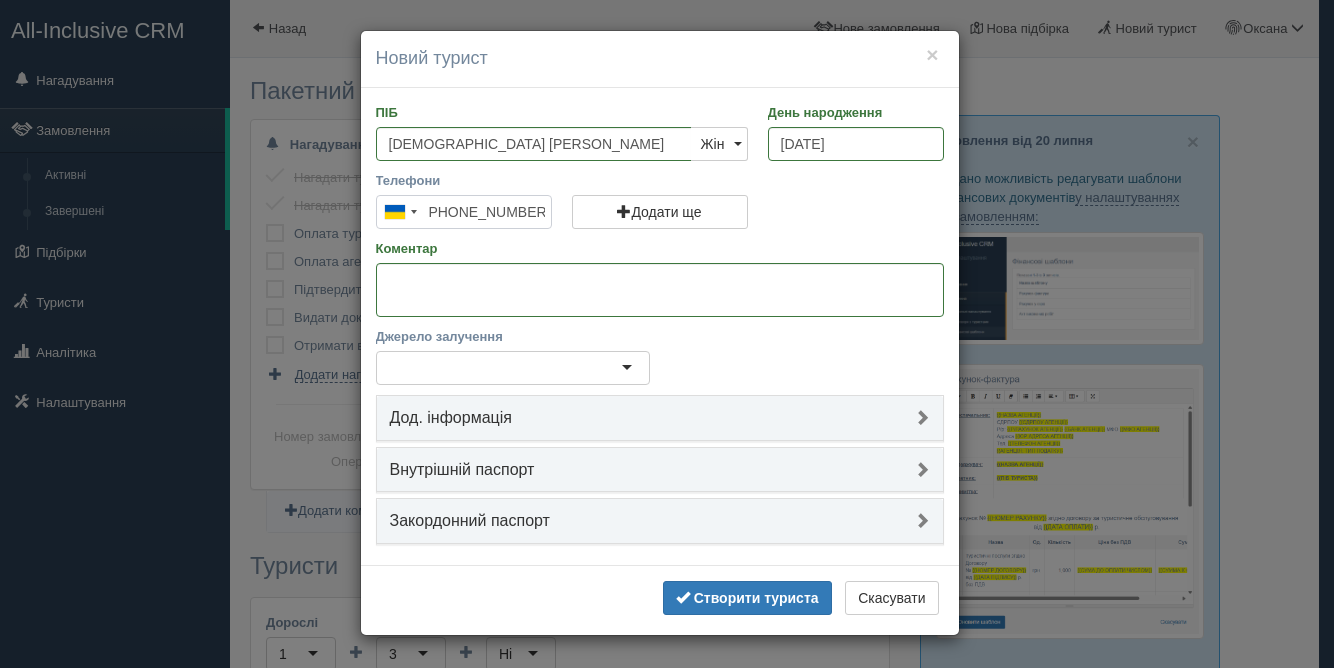 scroll, scrollTop: 0, scrollLeft: 5, axis: horizontal 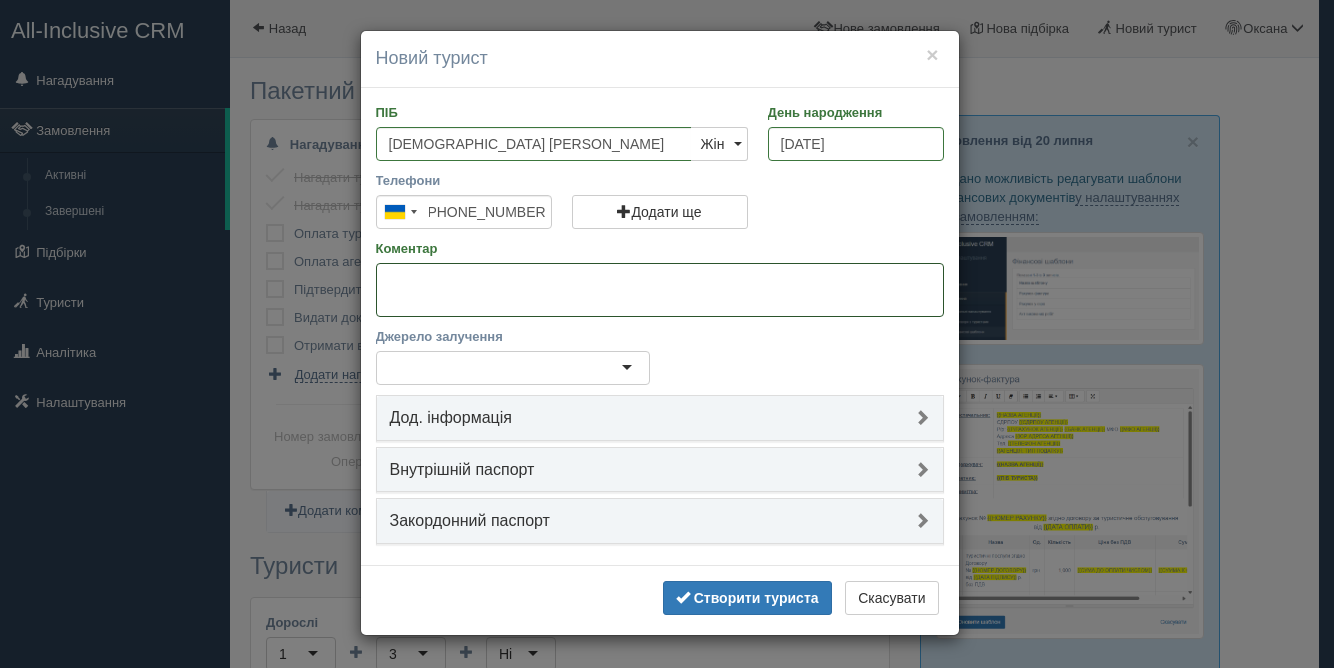 click on "Коментар" at bounding box center (660, 290) 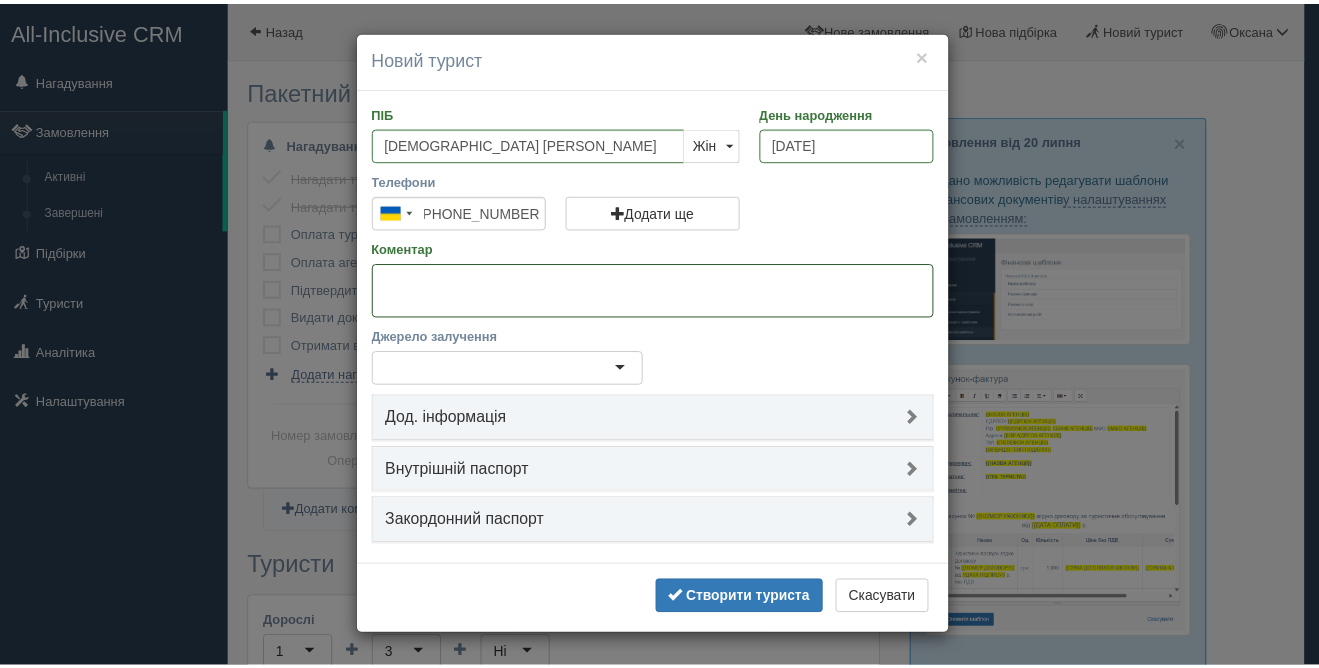 scroll, scrollTop: 0, scrollLeft: 0, axis: both 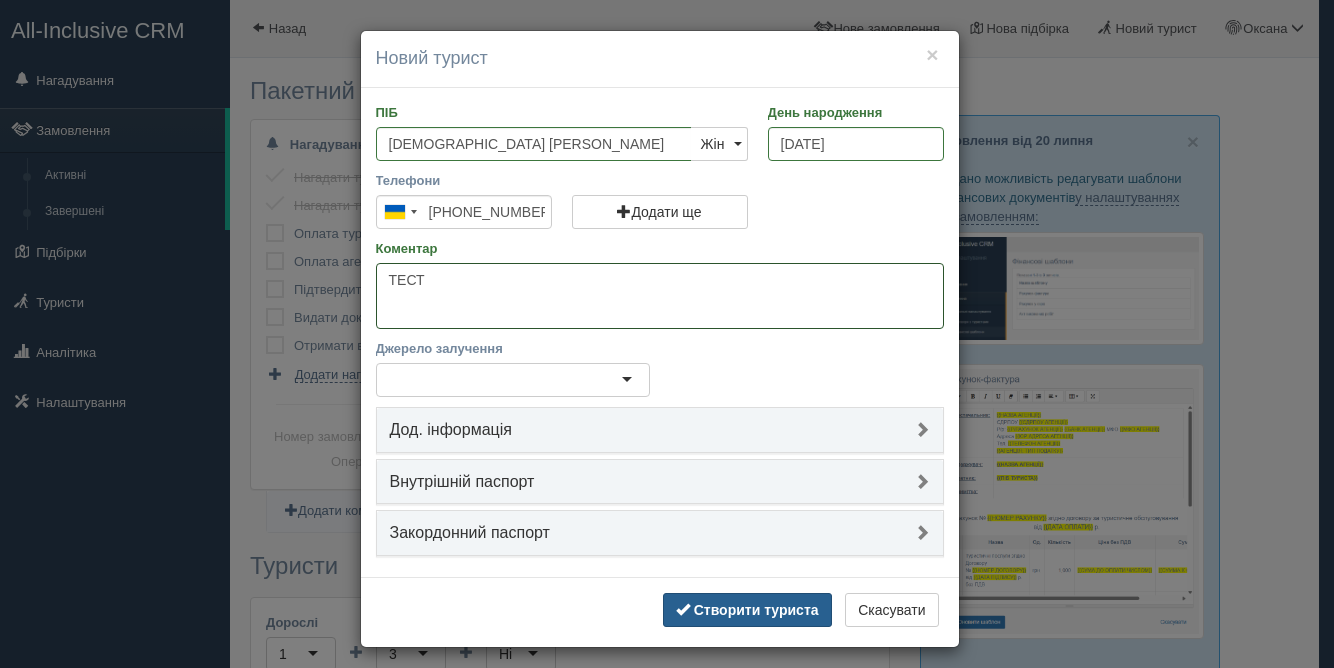 type on "ТЕСТ" 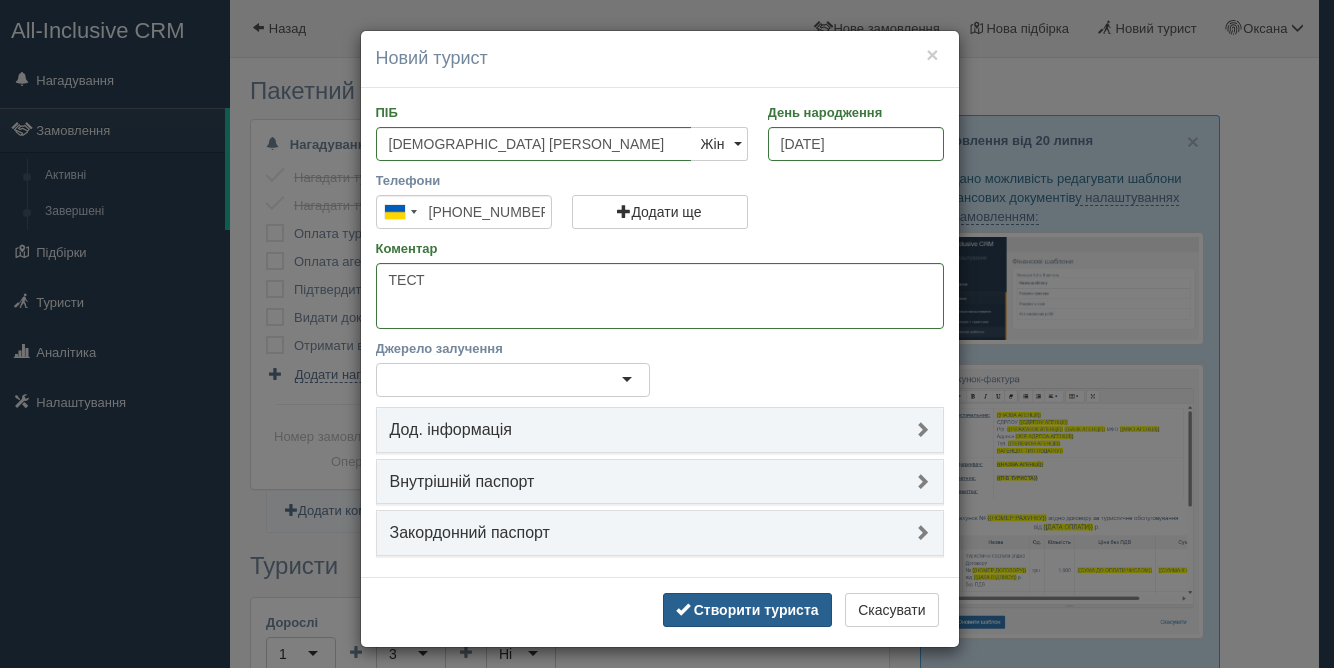 click on "Створити туриста" at bounding box center [756, 610] 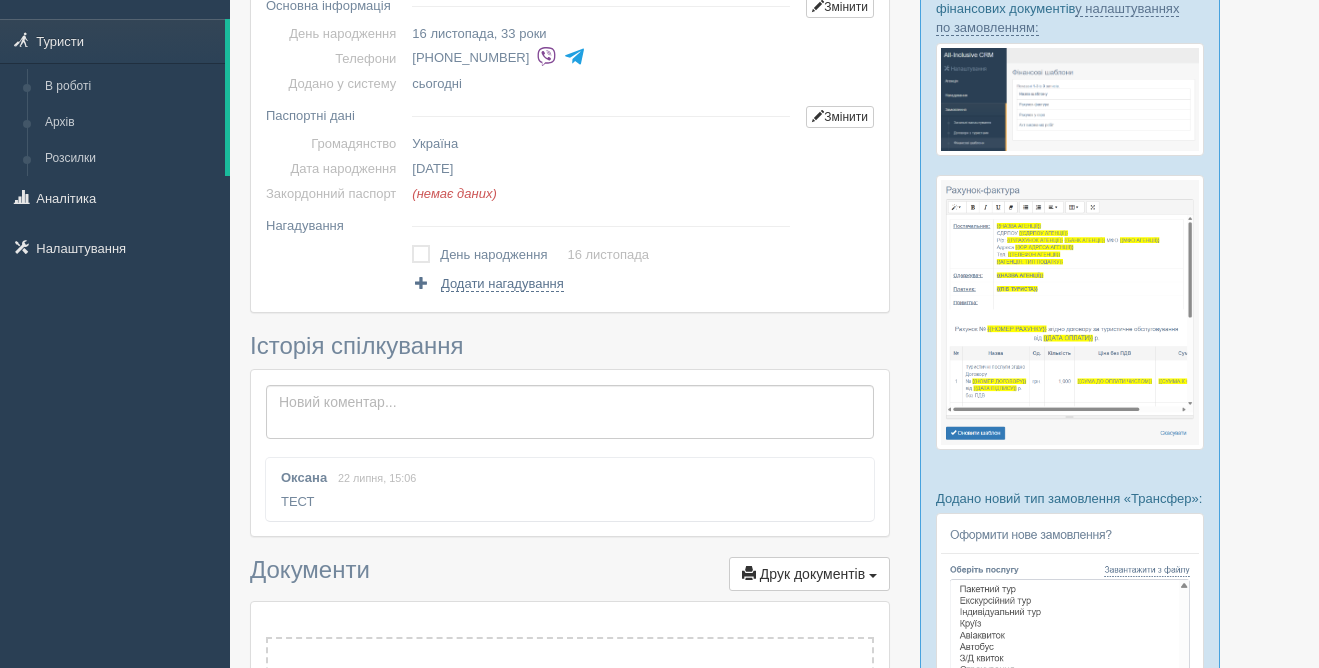 scroll, scrollTop: 0, scrollLeft: 0, axis: both 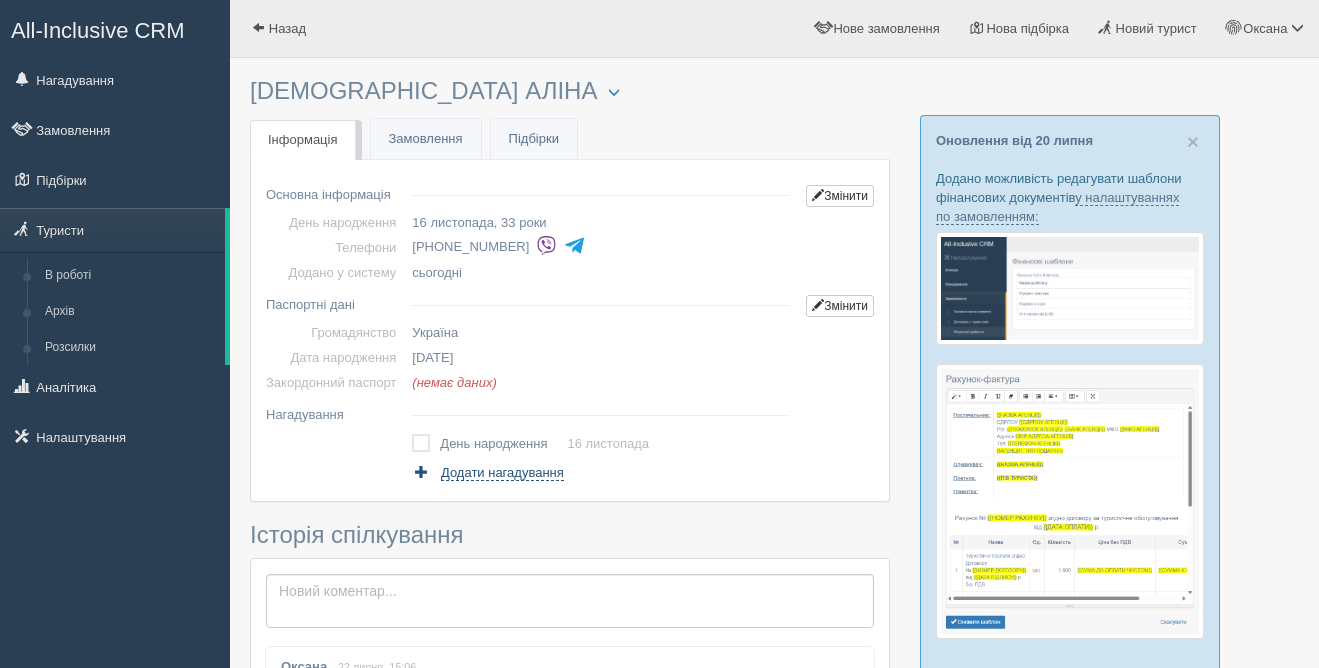 click on "Додати нагадування" at bounding box center [502, 473] 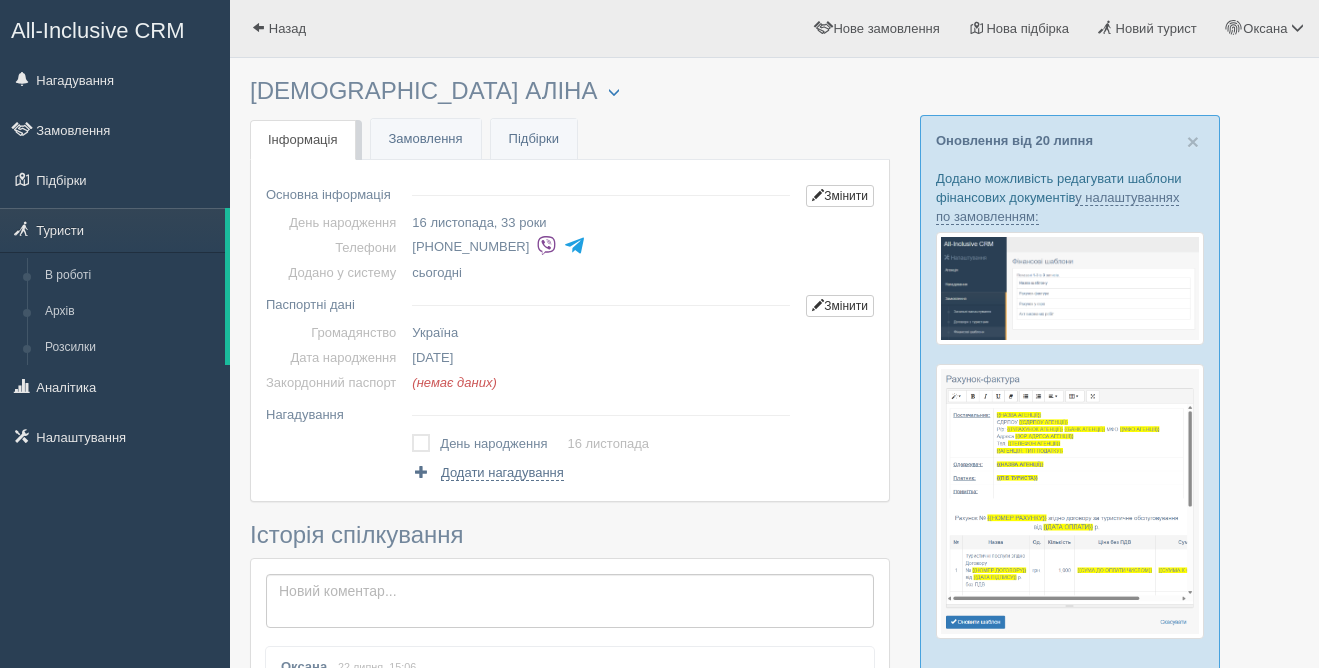 select on "15" 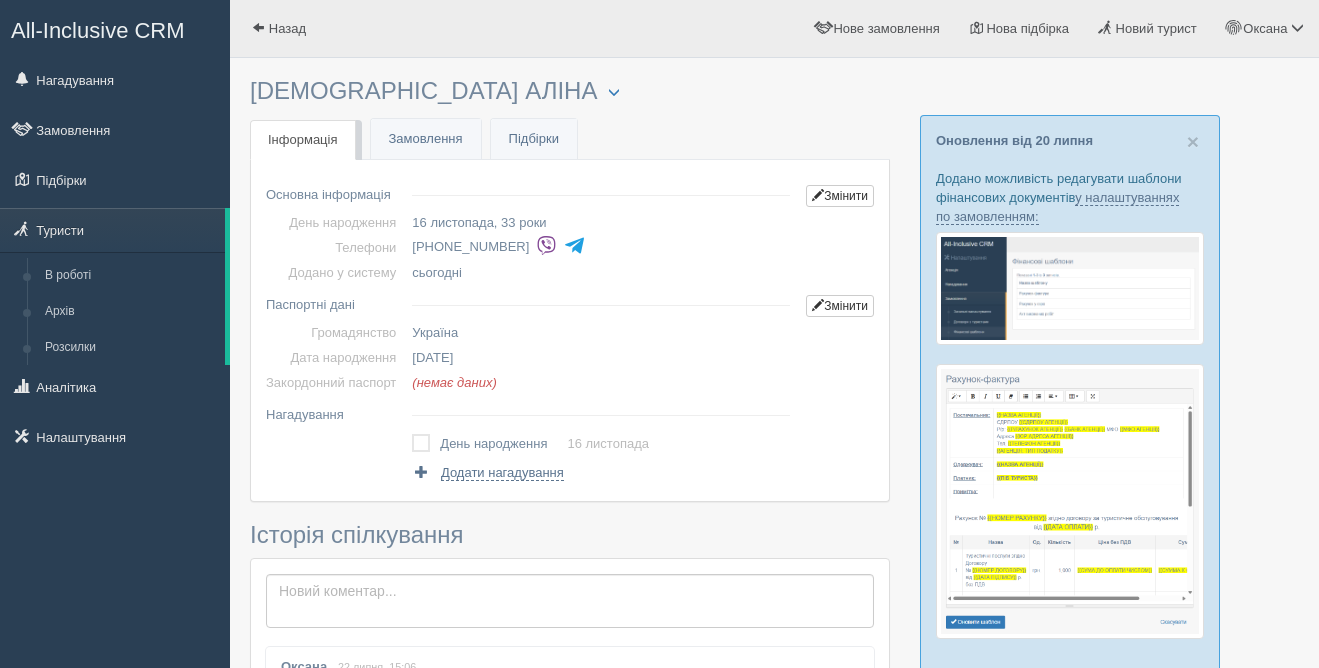 select on "5" 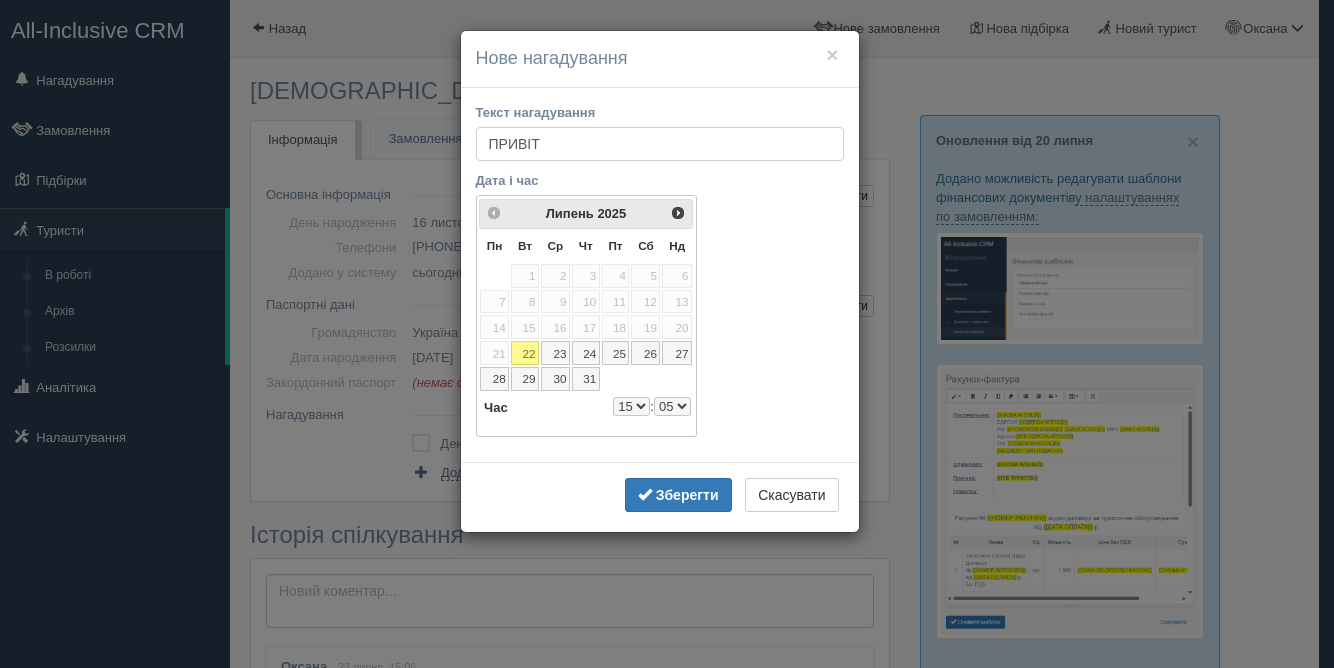 type on "ПРИВІТ" 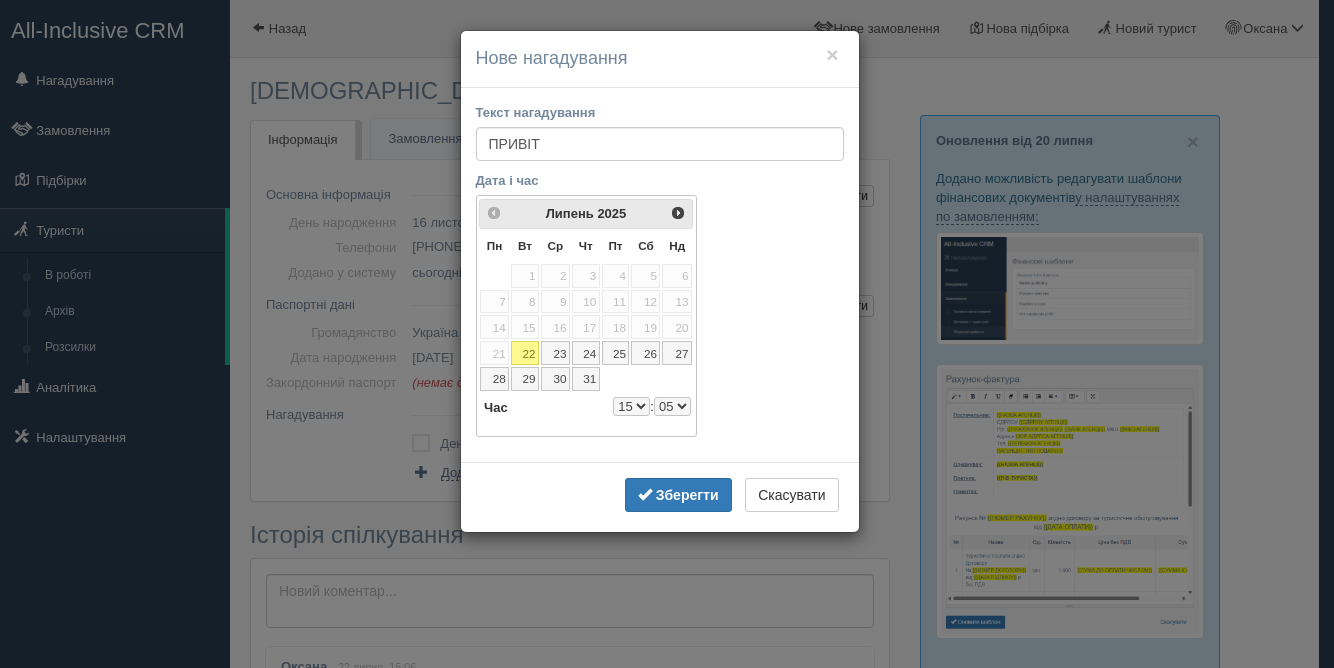 click on "22" at bounding box center (525, 353) 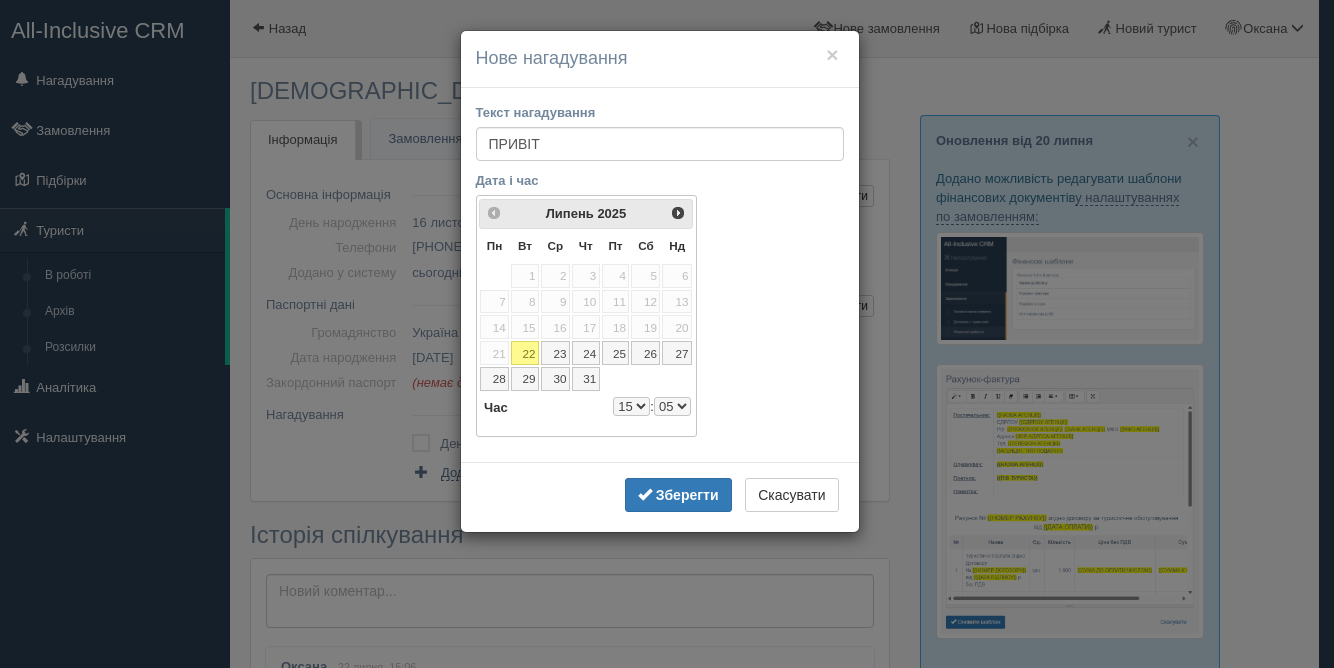 click on "00 05 10 15 20 25 30 35 40 45 50 55" at bounding box center (670, 407) 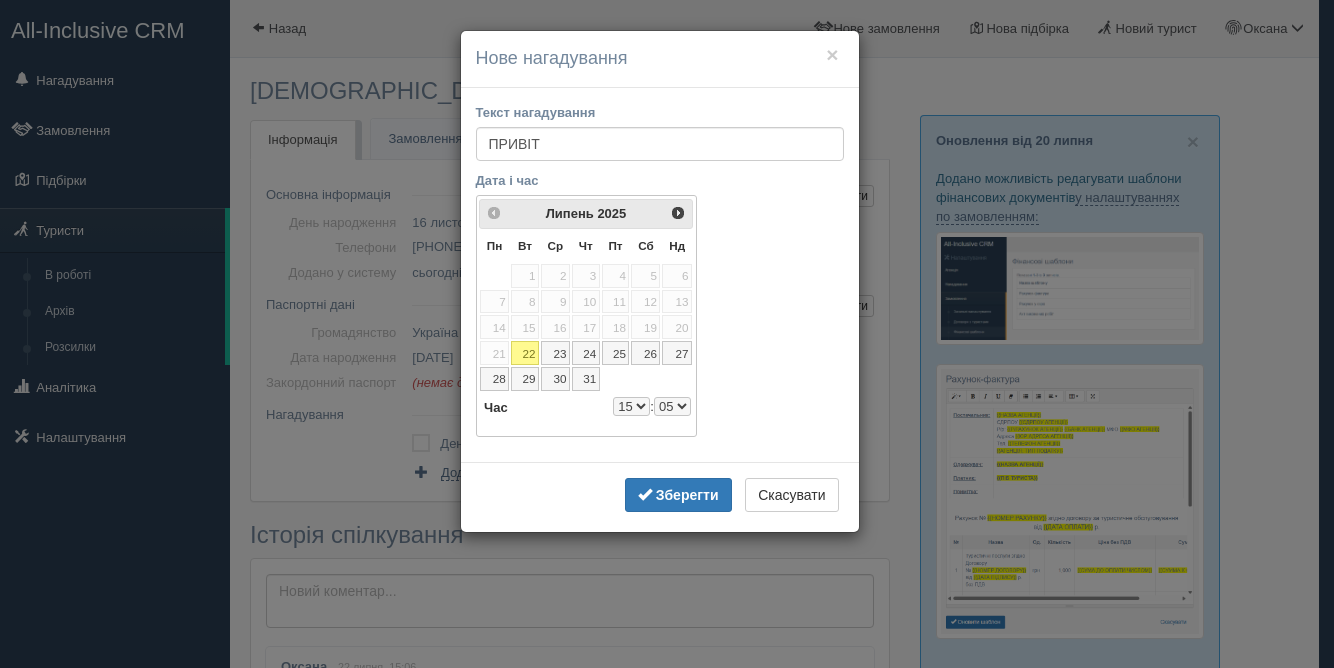 click on "00 05 10 15 20 25 30 35 40 45 50 55" at bounding box center (672, 406) 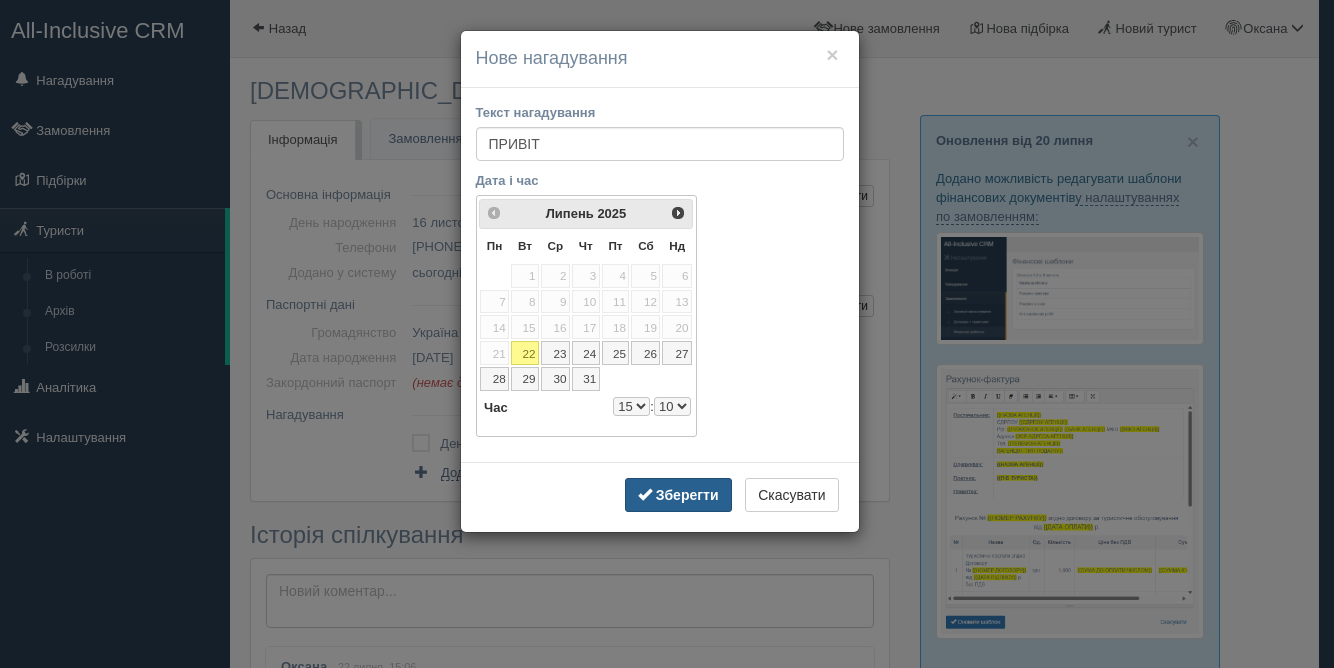select on "15" 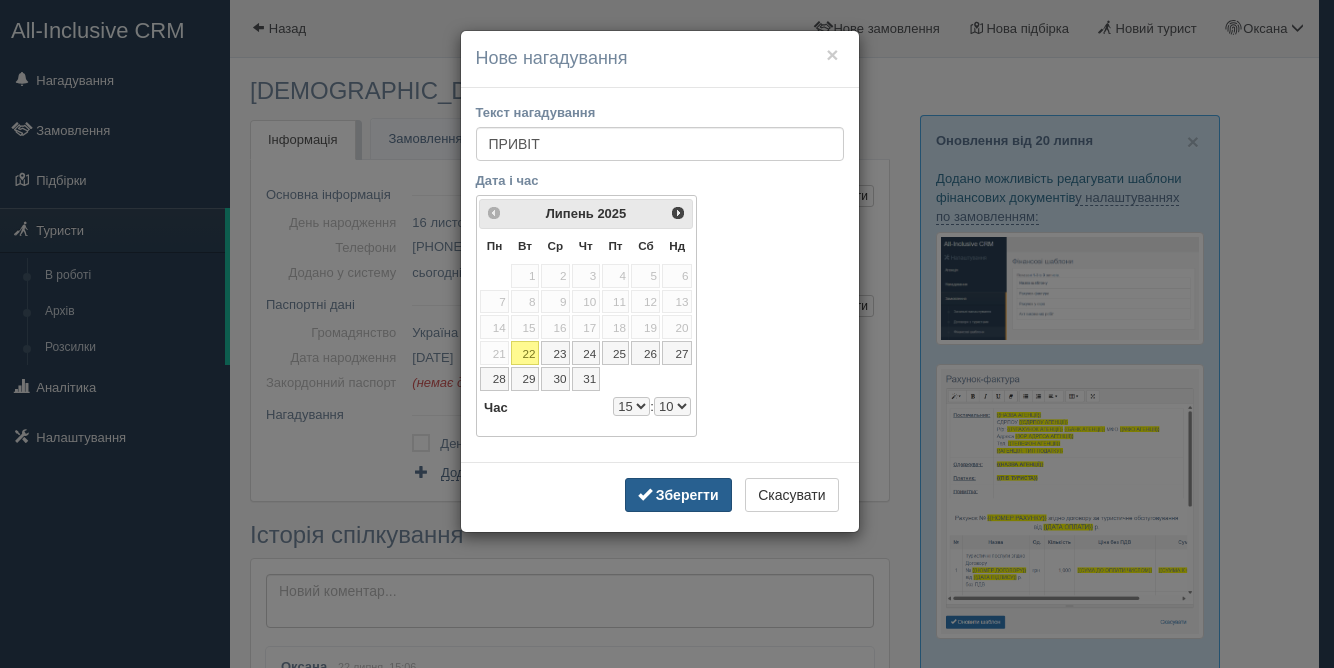 select on "10" 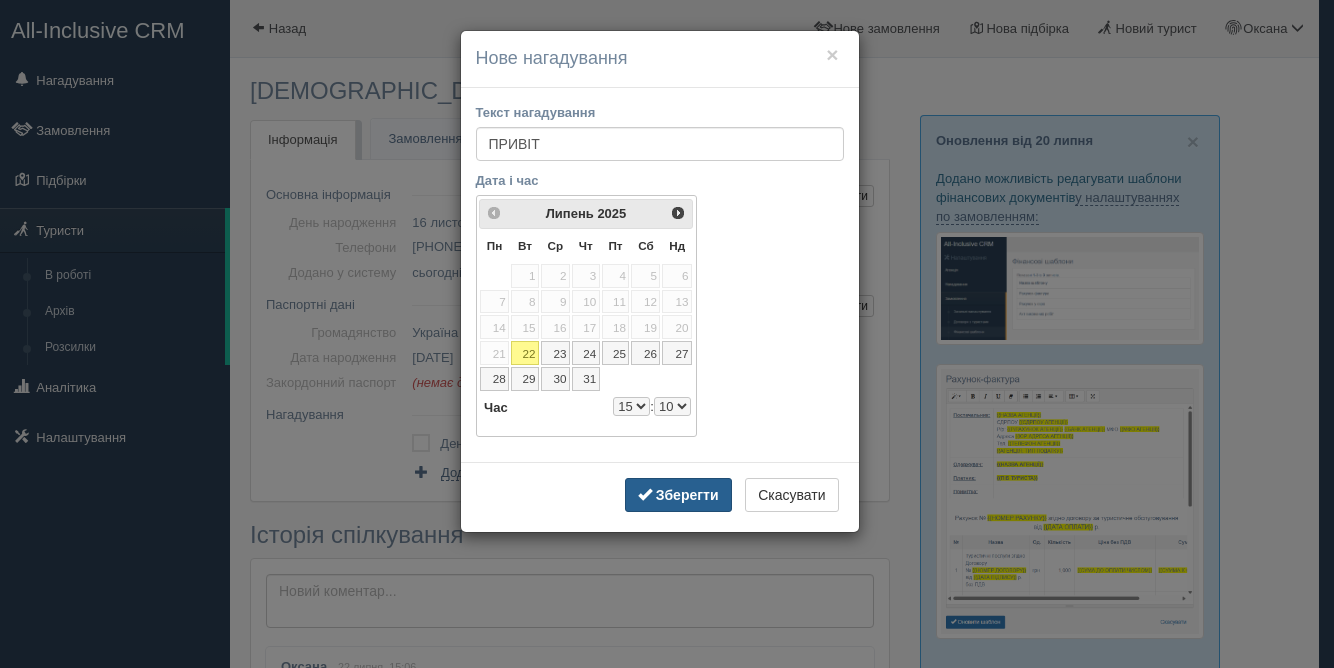 click on "Зберегти" at bounding box center (687, 495) 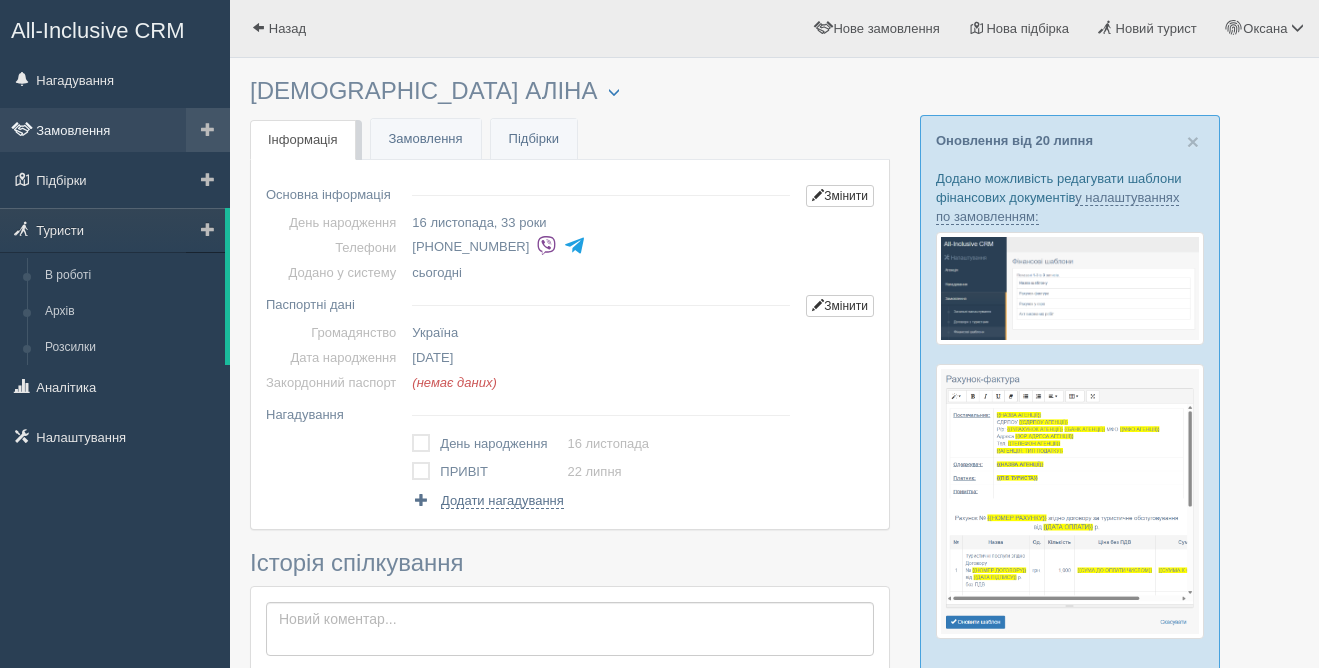 click on "Замовлення" at bounding box center [115, 130] 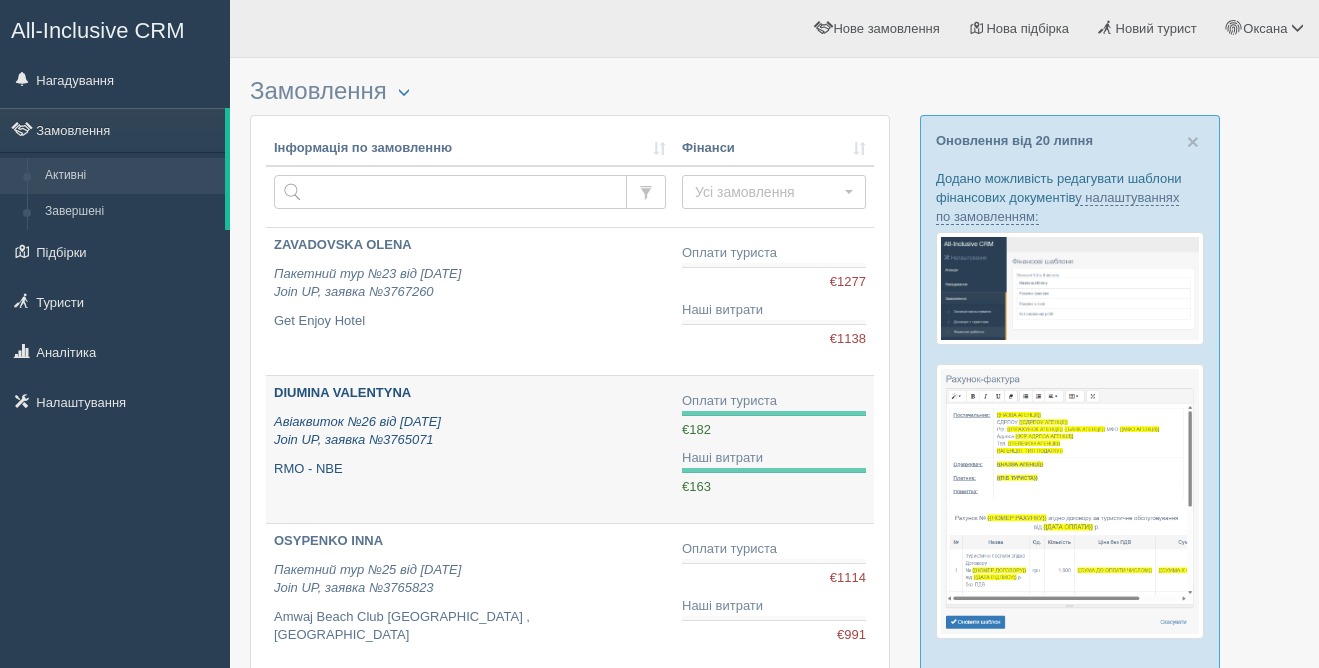 scroll, scrollTop: 0, scrollLeft: 0, axis: both 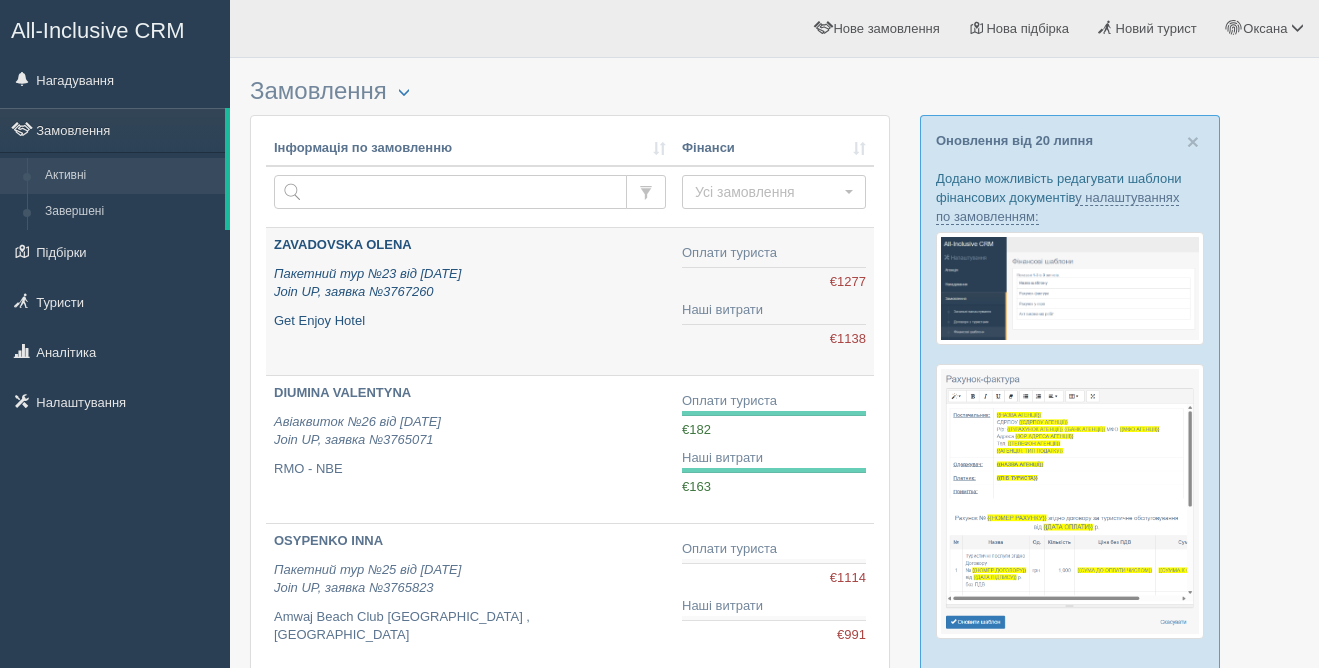 click on "Пакетний тур №23 від 22.07.2025
Join UP, заявка №3767260" at bounding box center [367, 283] 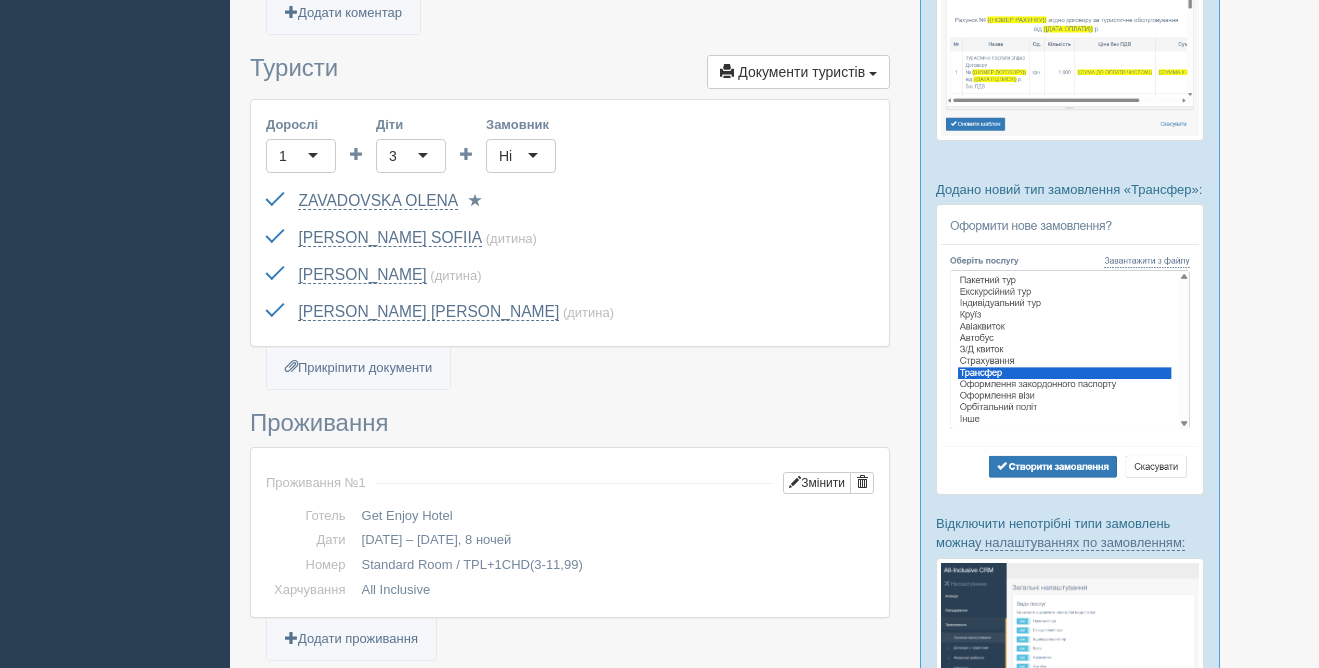 scroll, scrollTop: 0, scrollLeft: 0, axis: both 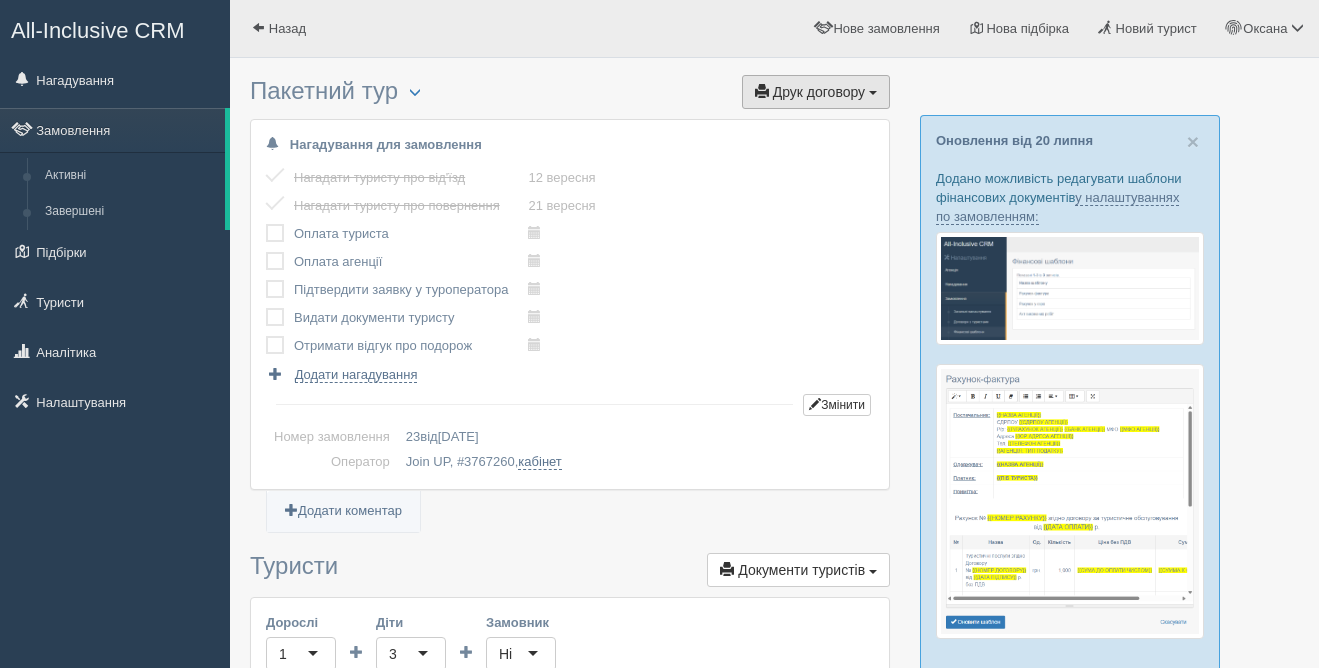 click on "Друк договору" at bounding box center [819, 92] 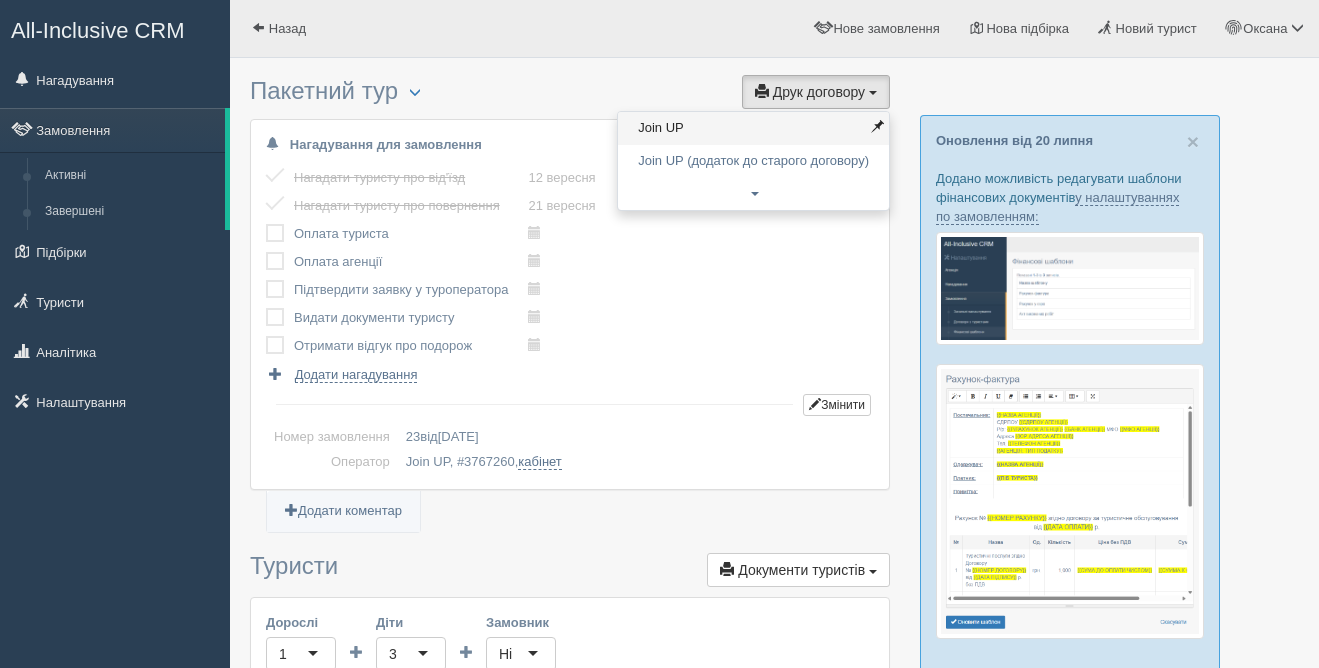 click on "Join UP" at bounding box center [753, 128] 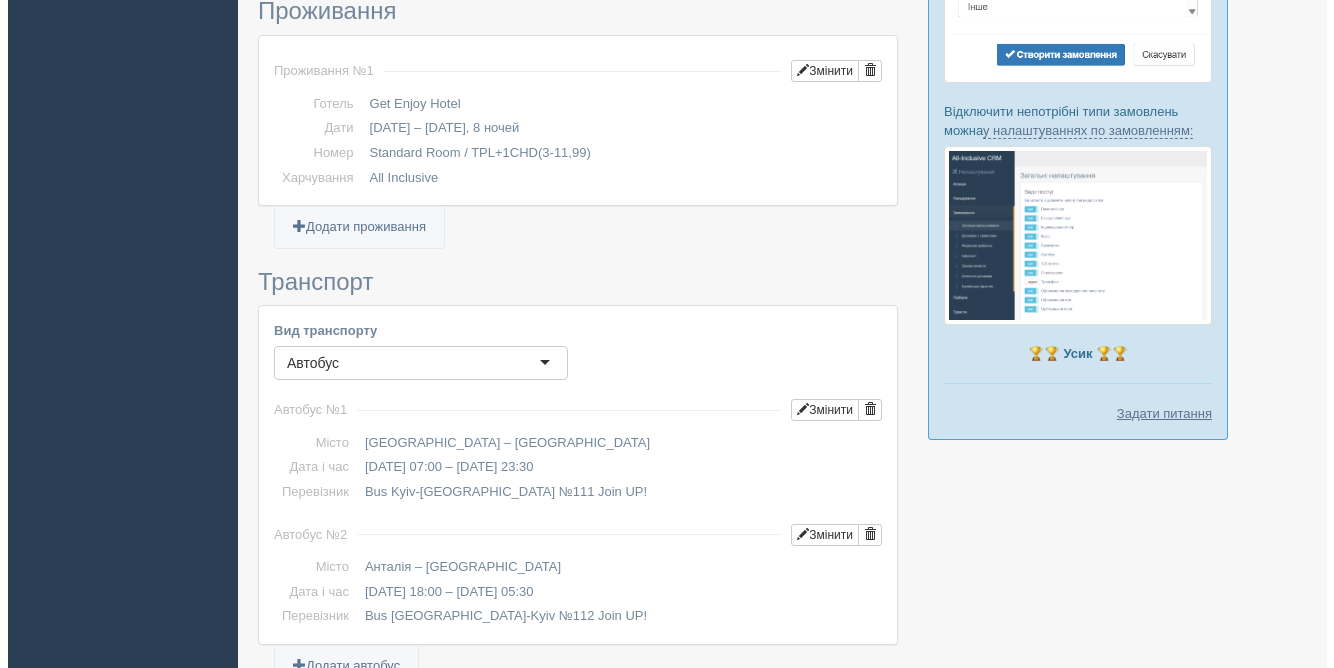 scroll, scrollTop: 0, scrollLeft: 0, axis: both 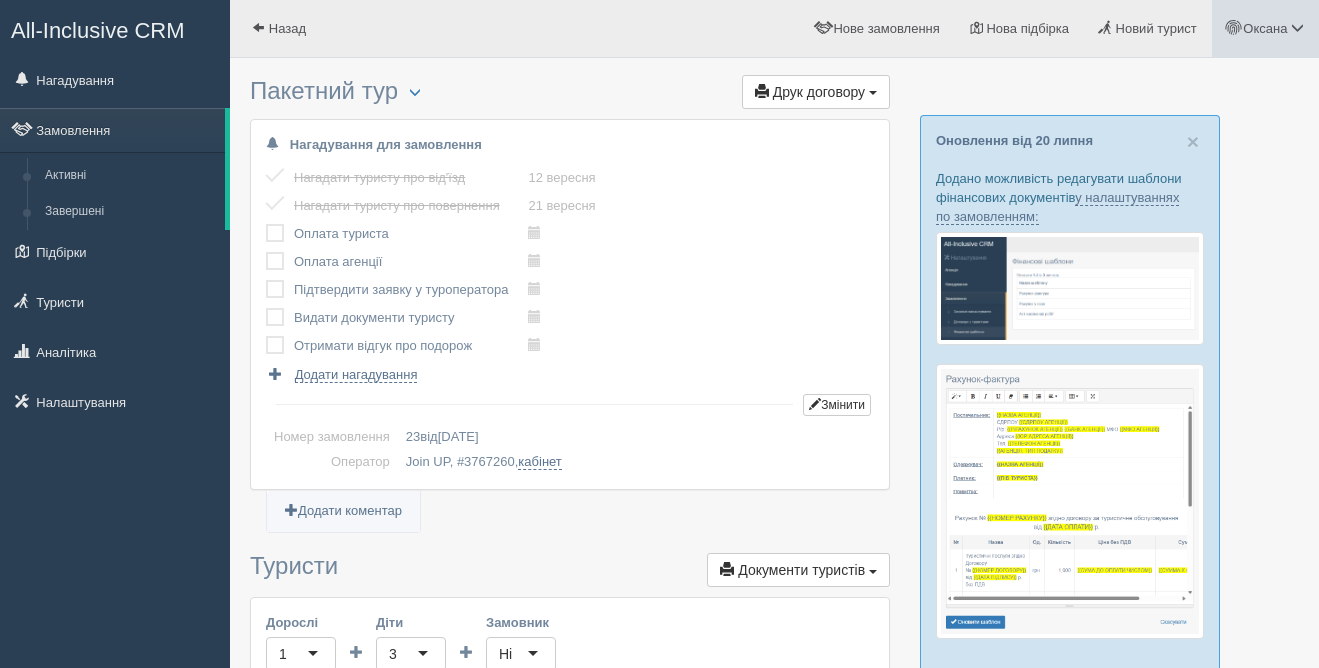 click on "Оксана" at bounding box center [1265, 28] 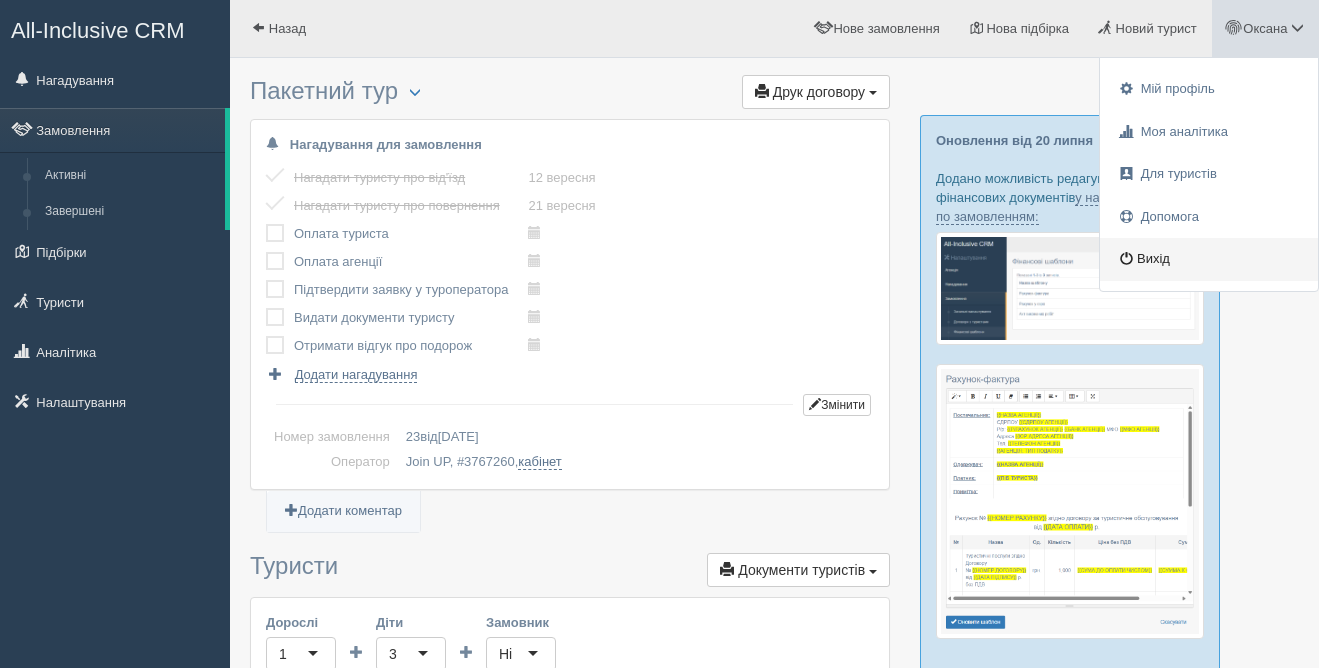 click on "Вихід" at bounding box center [1209, 259] 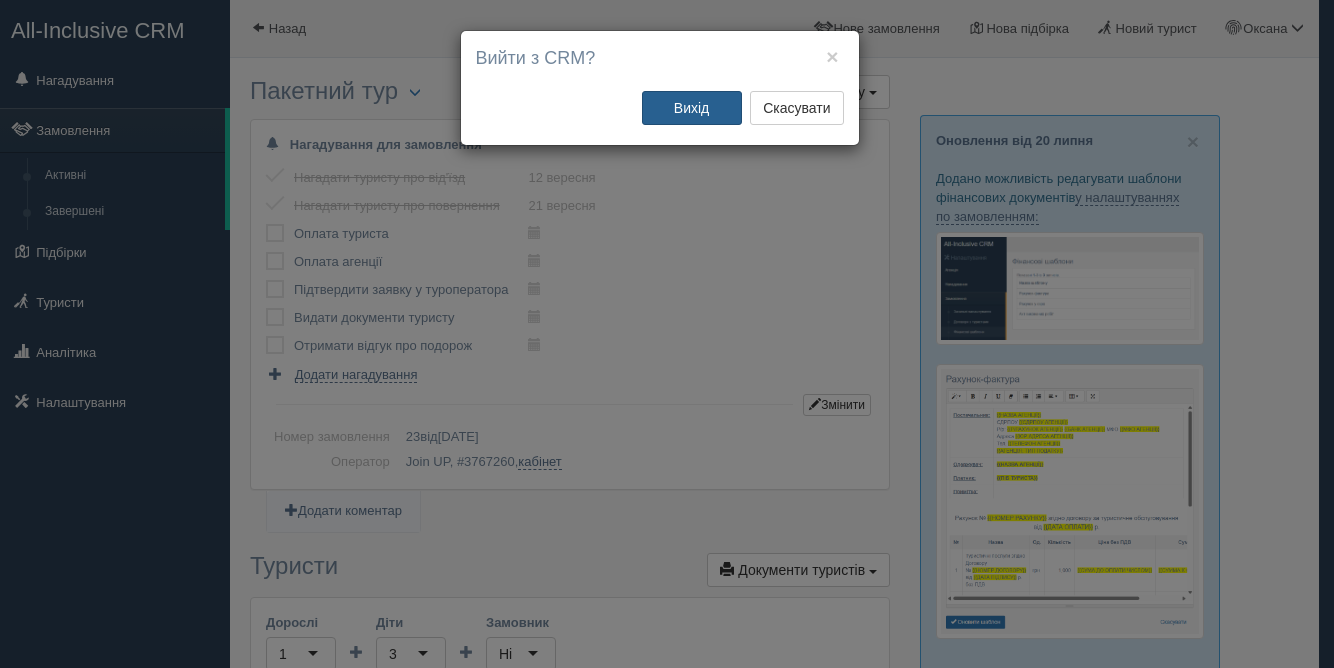 click on "Вихід" at bounding box center [692, 108] 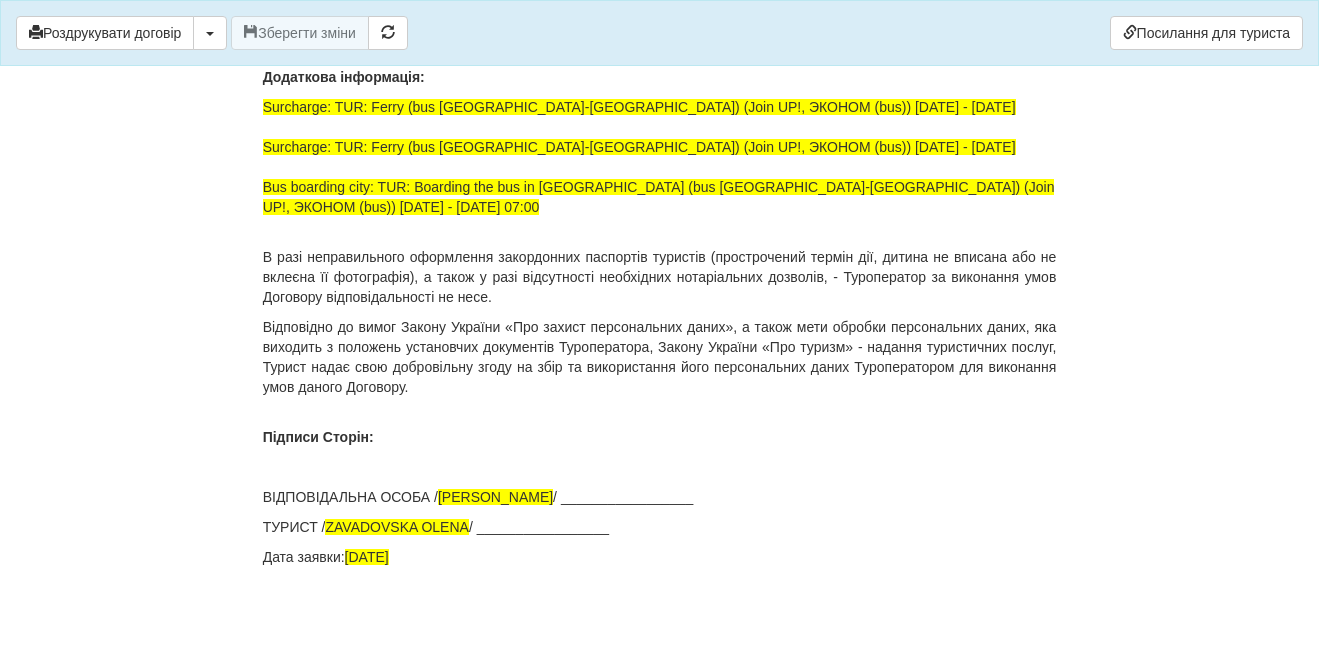 scroll, scrollTop: 14153, scrollLeft: 0, axis: vertical 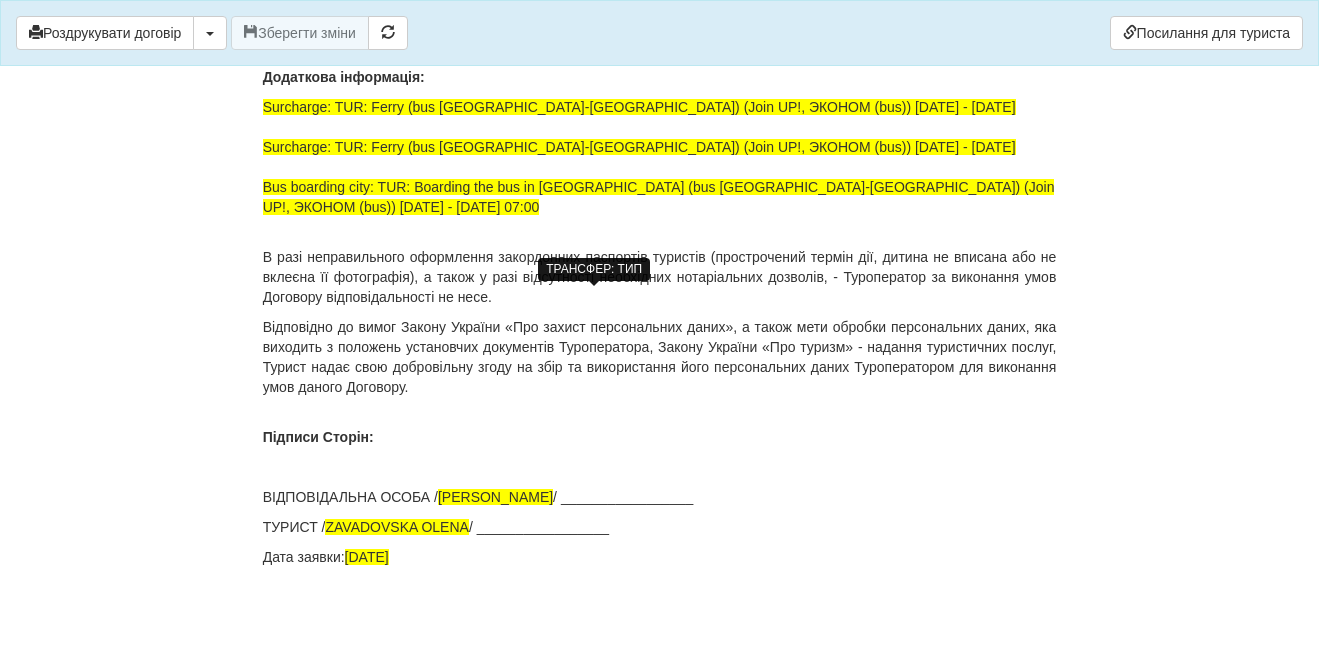 click at bounding box center [576, -63] 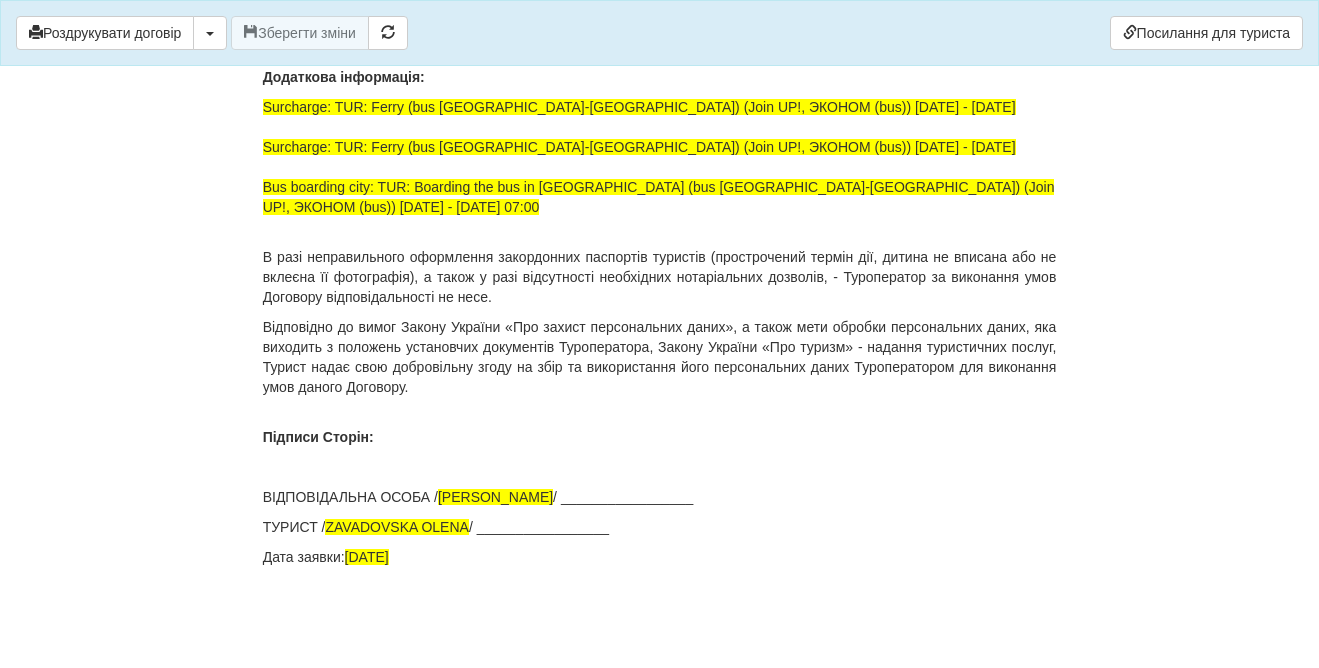 click on "×
Деякі поля не заповнено
Ми підсвітили  порожні поля  червоним кольором.                Ви можете відредагувати текст і внести відсутні дані прямо у цьому вікні.
Роздрукувати договір
Скачати PDF
Зберегти зміни
Посилання для туриста" at bounding box center [660, -6708] 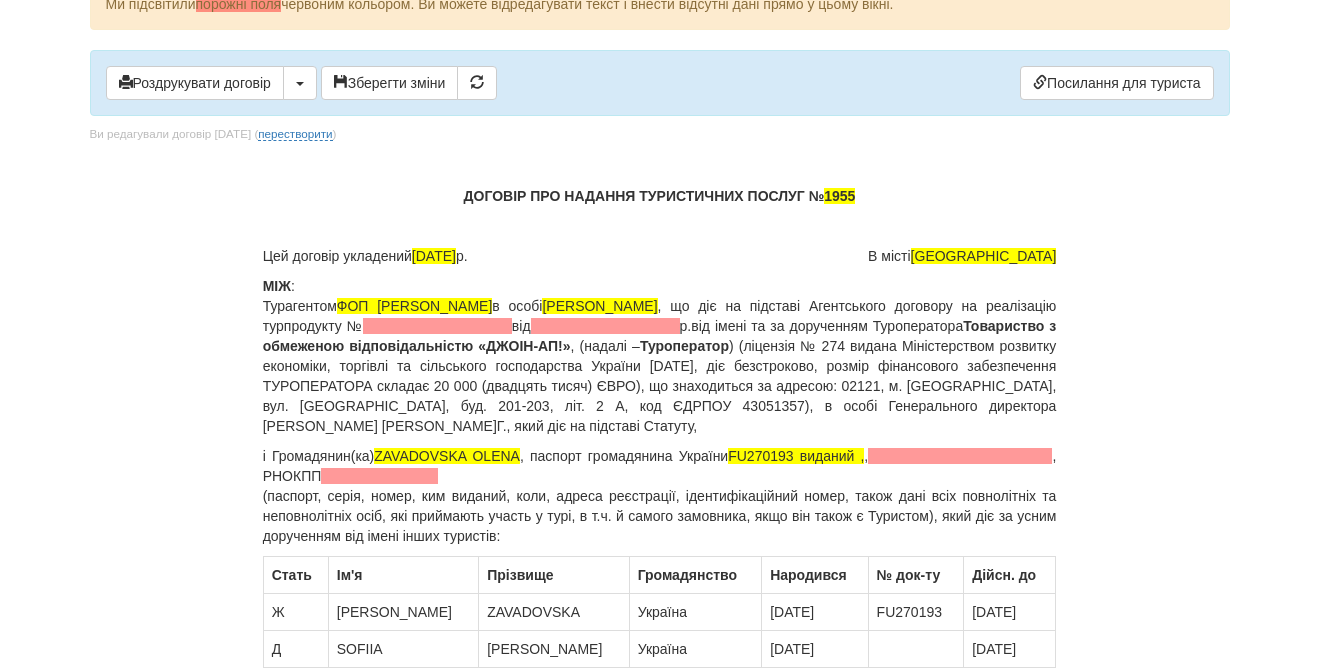 scroll, scrollTop: 0, scrollLeft: 0, axis: both 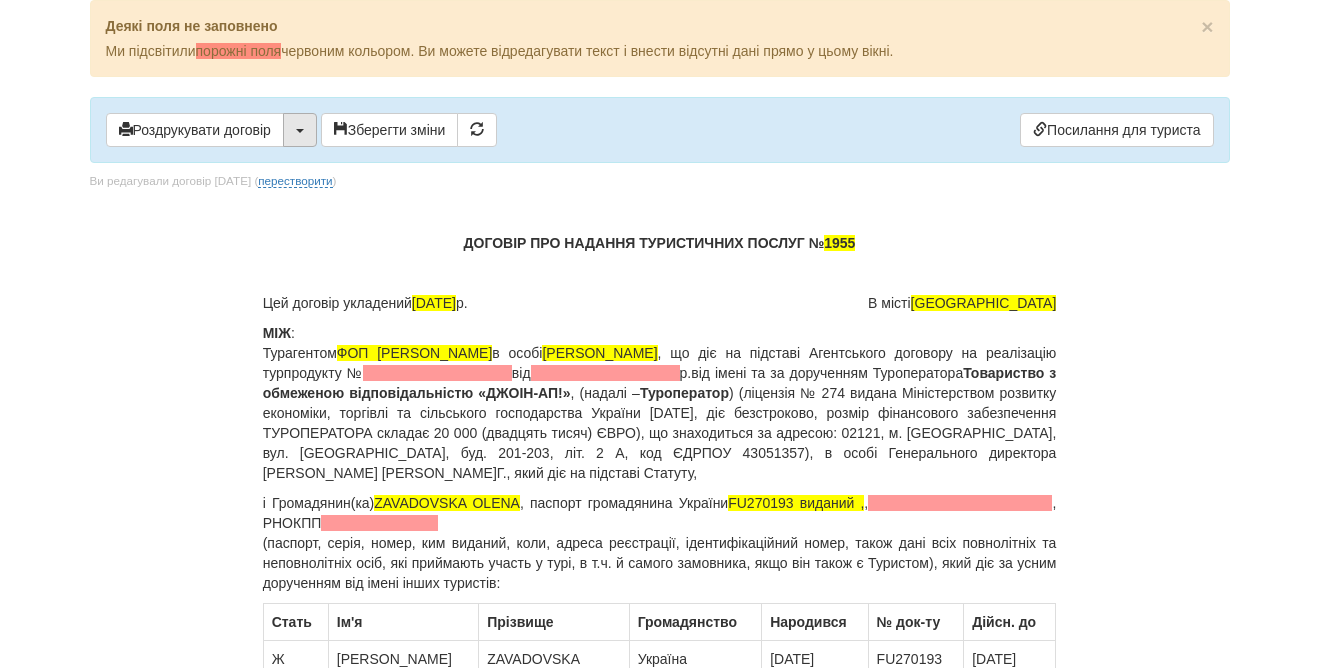 click at bounding box center [300, 131] 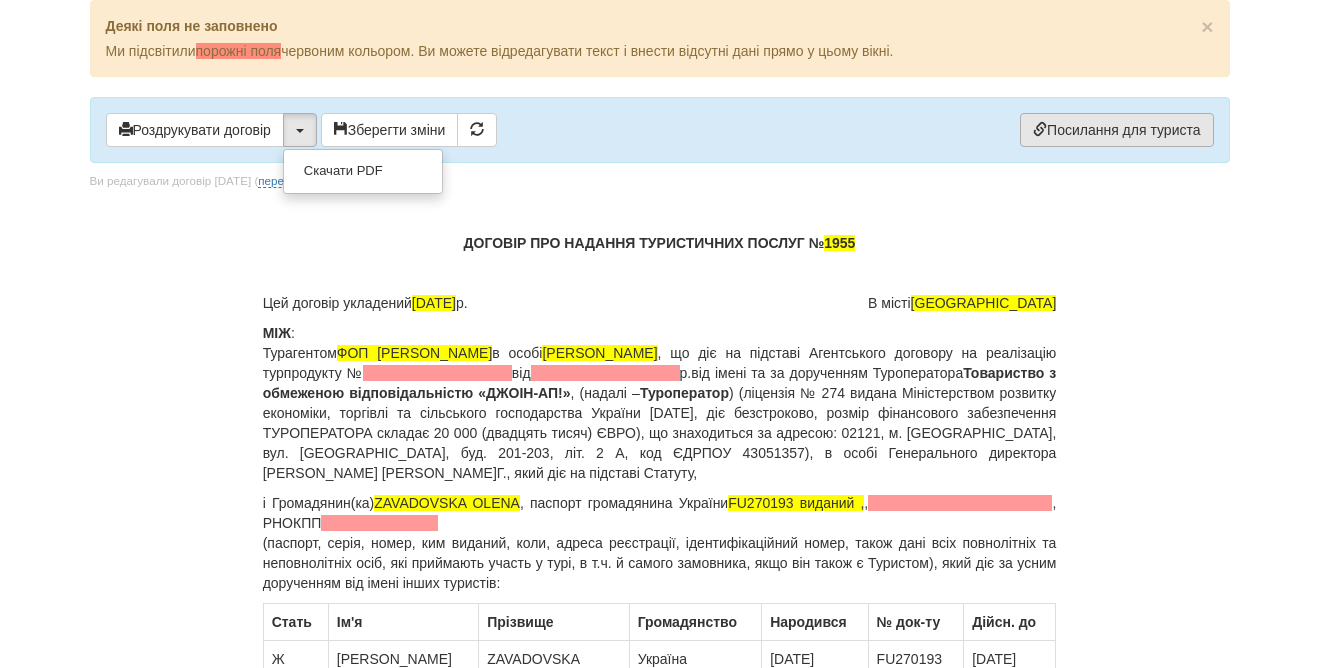 click on "Посилання для туриста" at bounding box center (1116, 130) 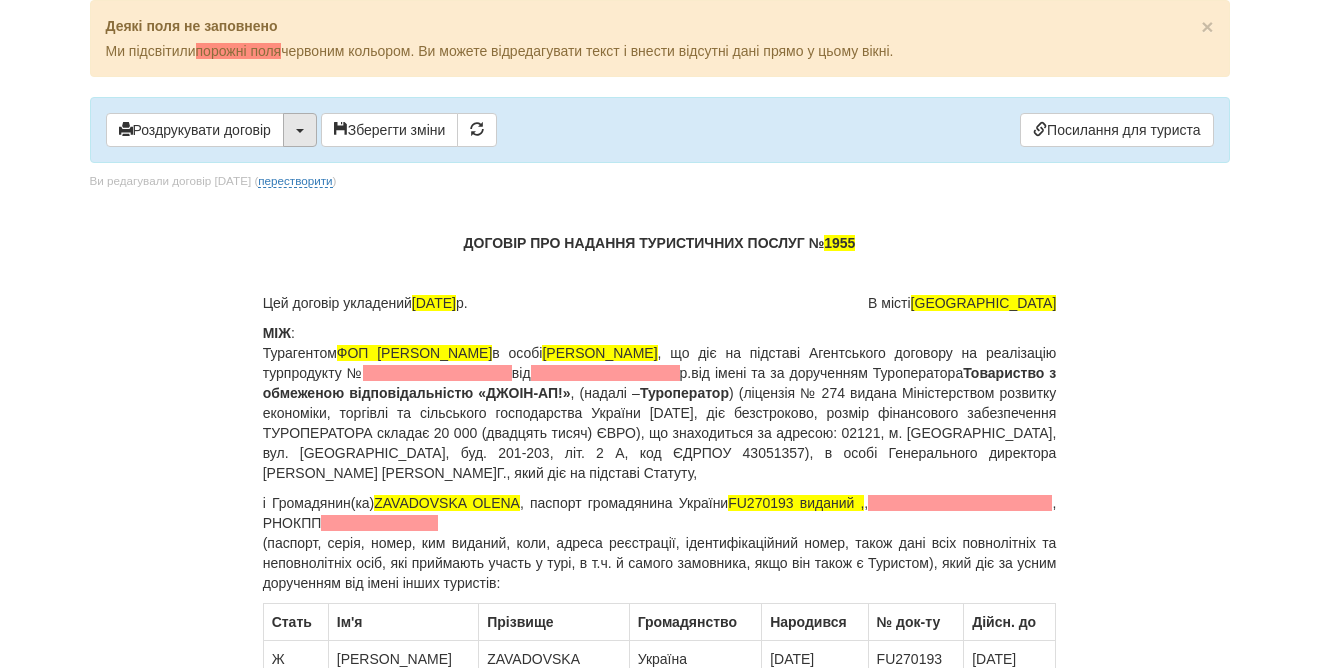 click at bounding box center [300, 130] 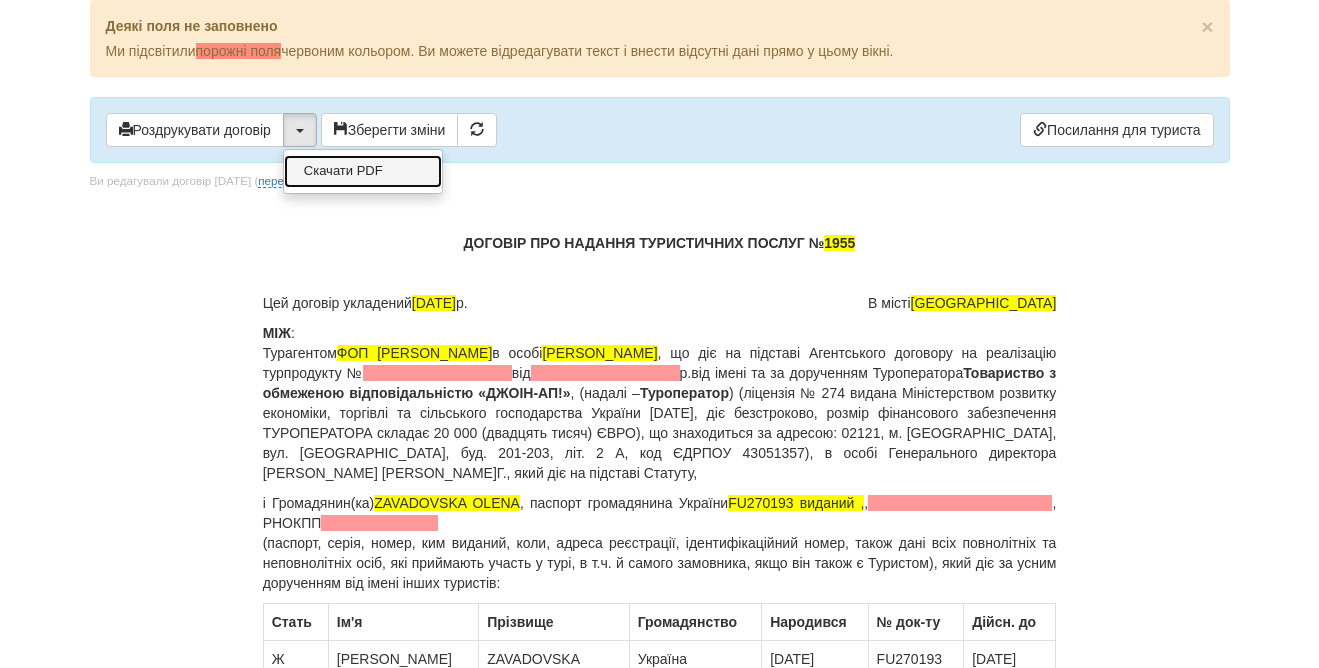 click on "Скачати PDF" at bounding box center [363, 171] 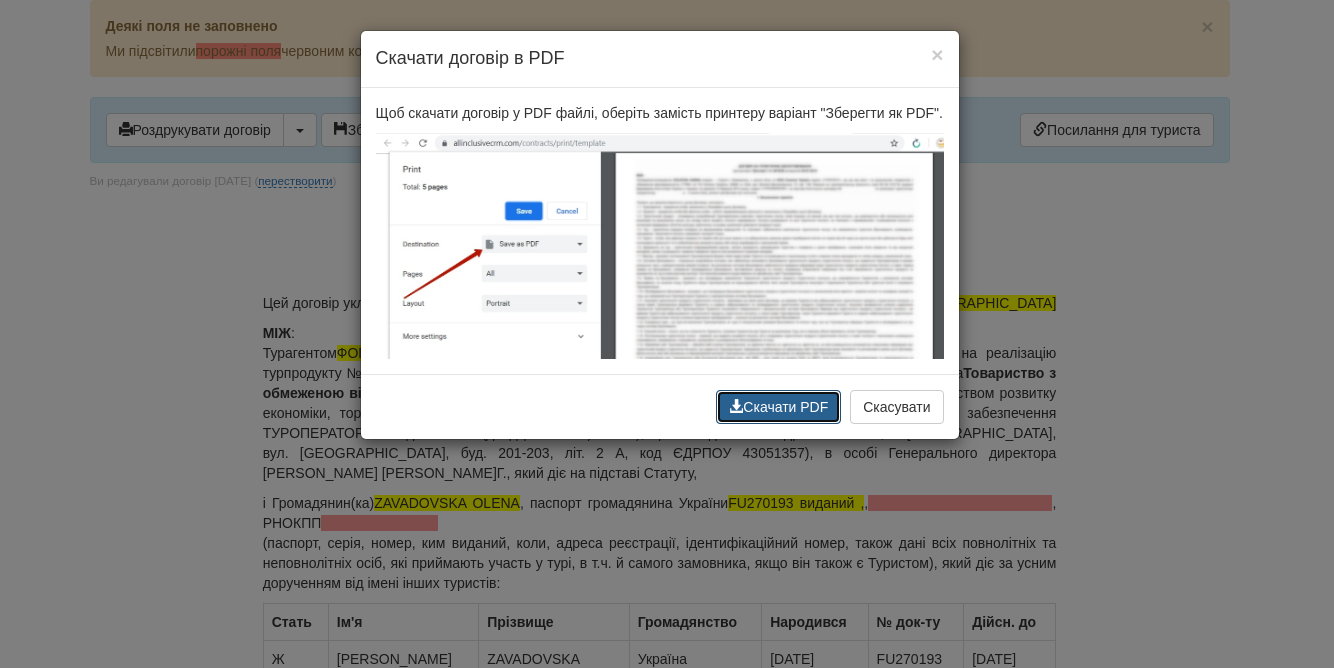 click on "Скачати PDF" at bounding box center (778, 407) 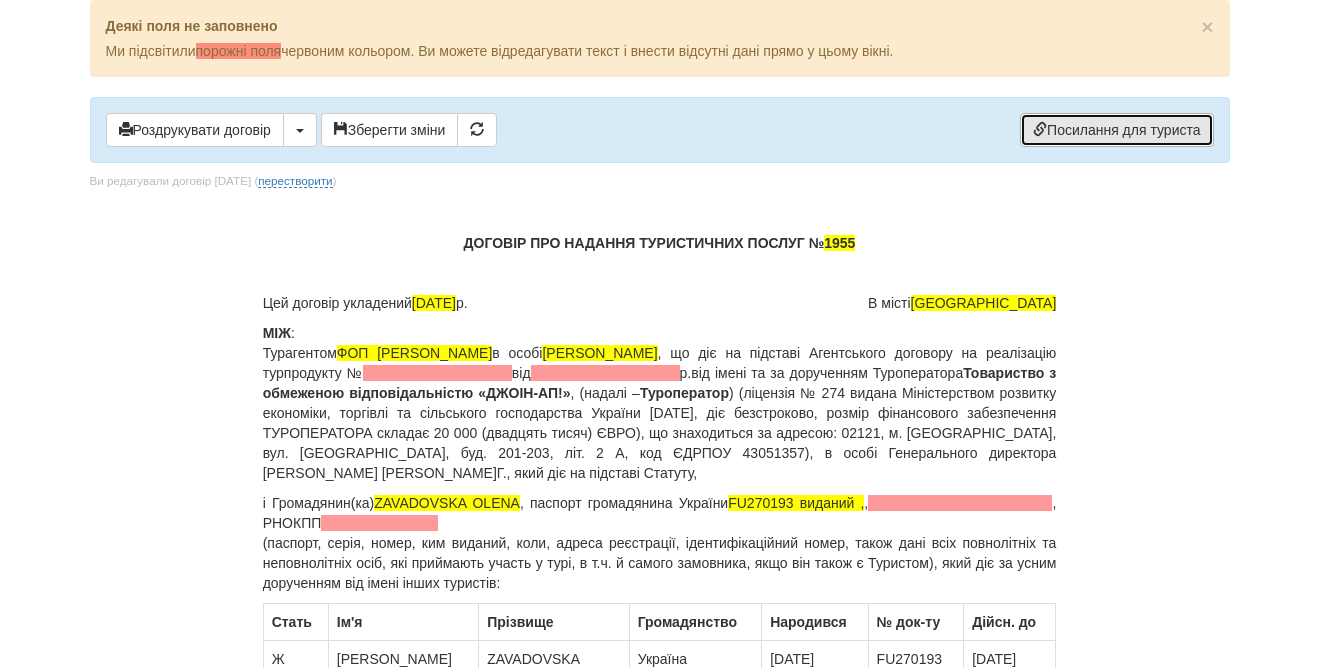 click on "Посилання для туриста" at bounding box center [1116, 130] 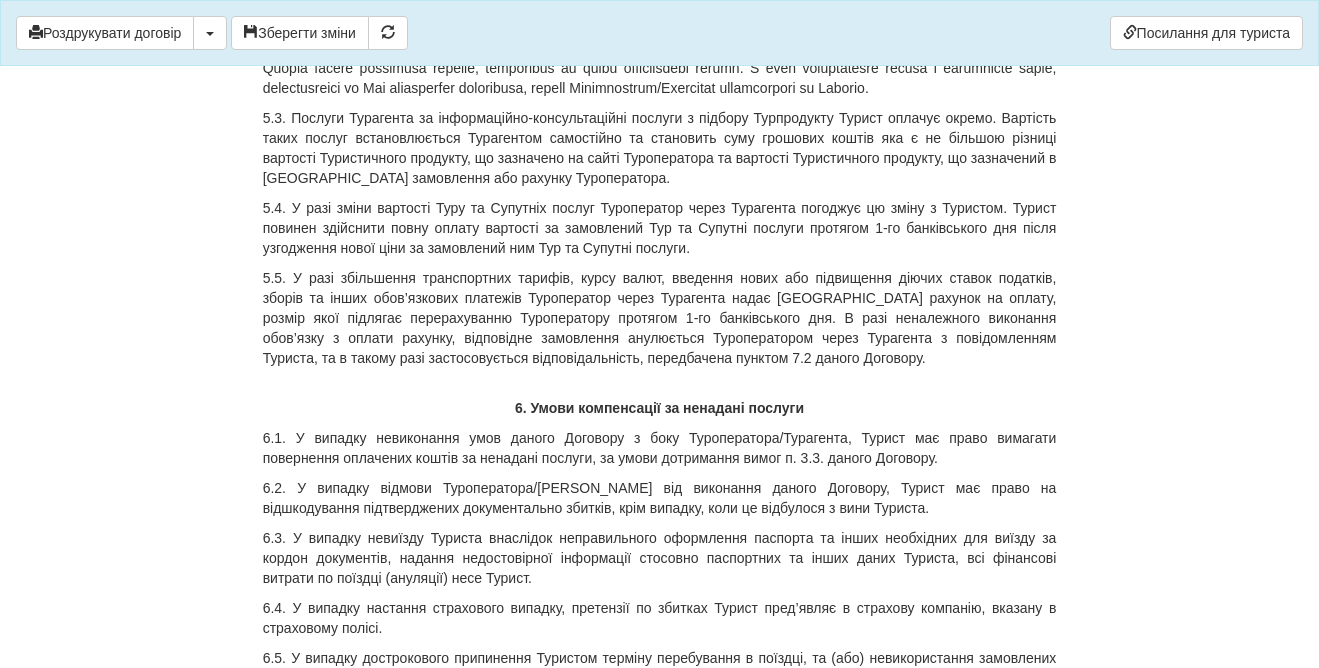 scroll, scrollTop: 6468, scrollLeft: 0, axis: vertical 